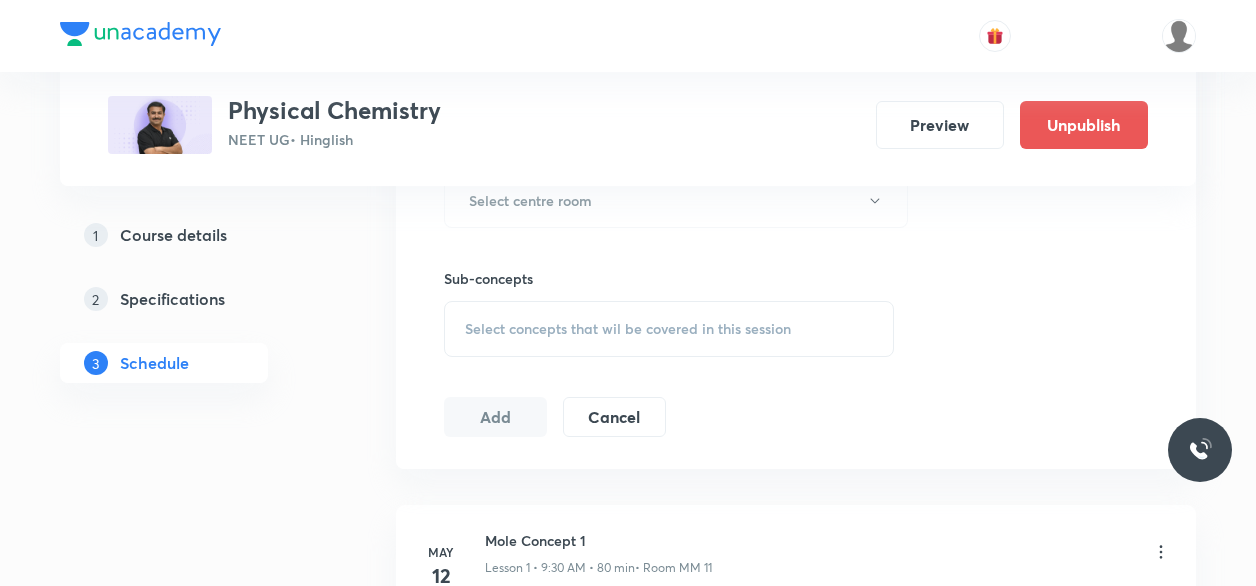 scroll, scrollTop: 934, scrollLeft: 0, axis: vertical 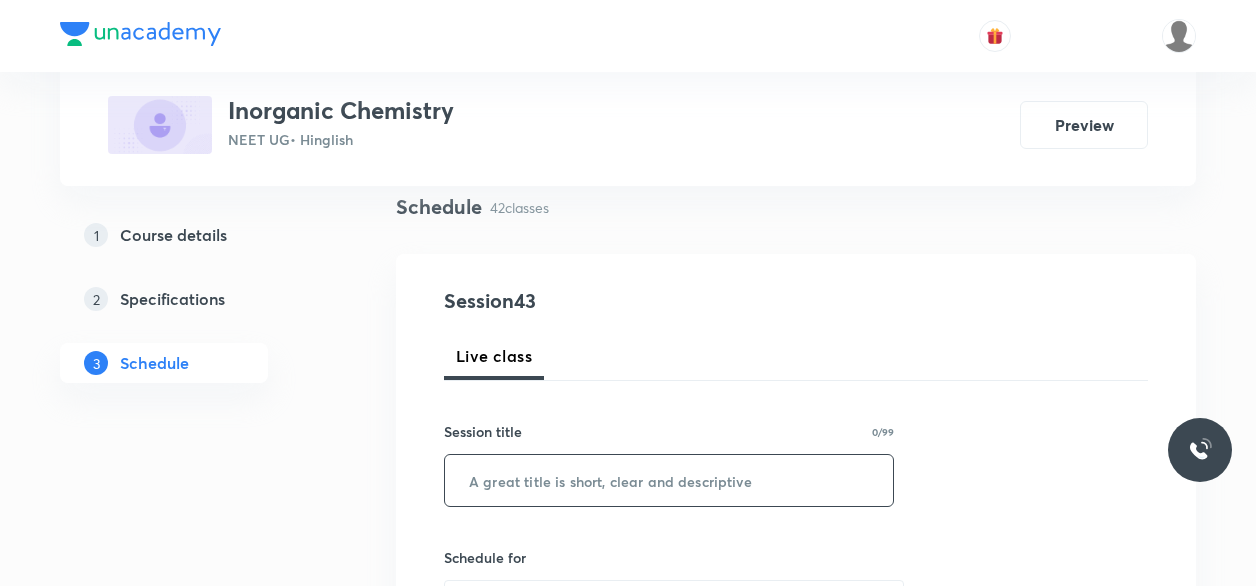 click at bounding box center [669, 480] 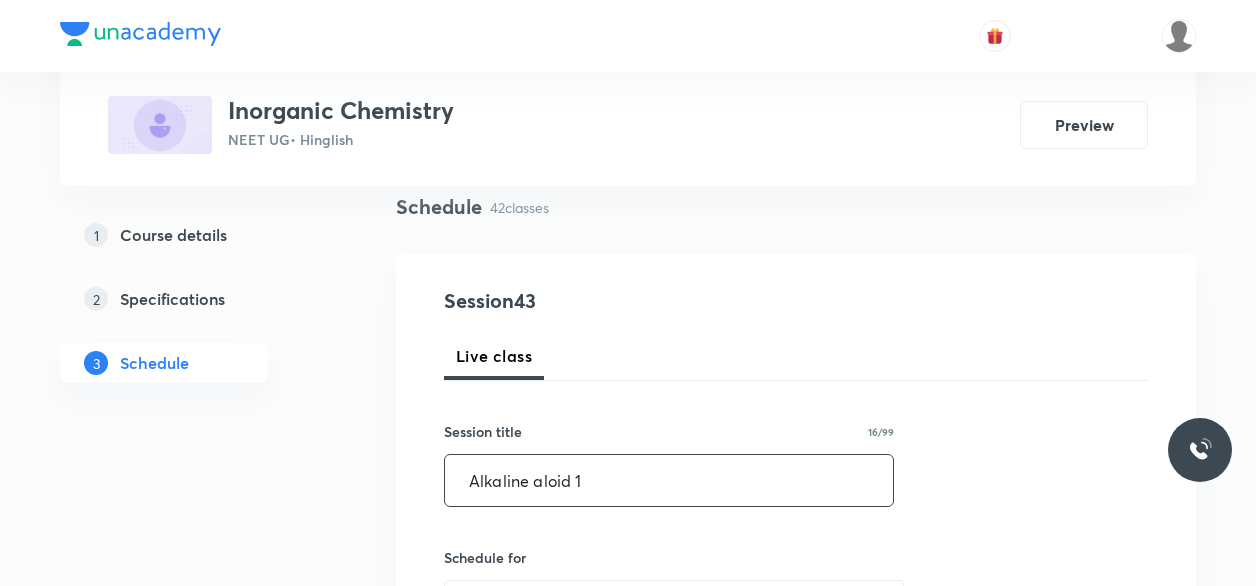click on "Alkaline aloid 1" at bounding box center [669, 480] 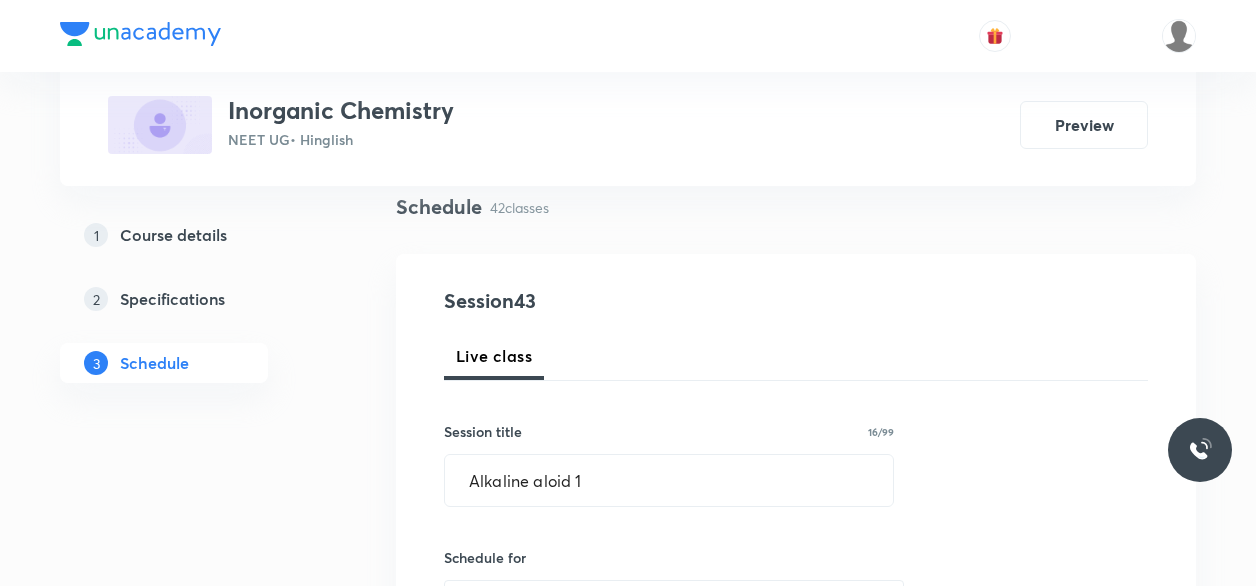 drag, startPoint x: 552, startPoint y: 475, endPoint x: 889, endPoint y: 313, distance: 373.91577 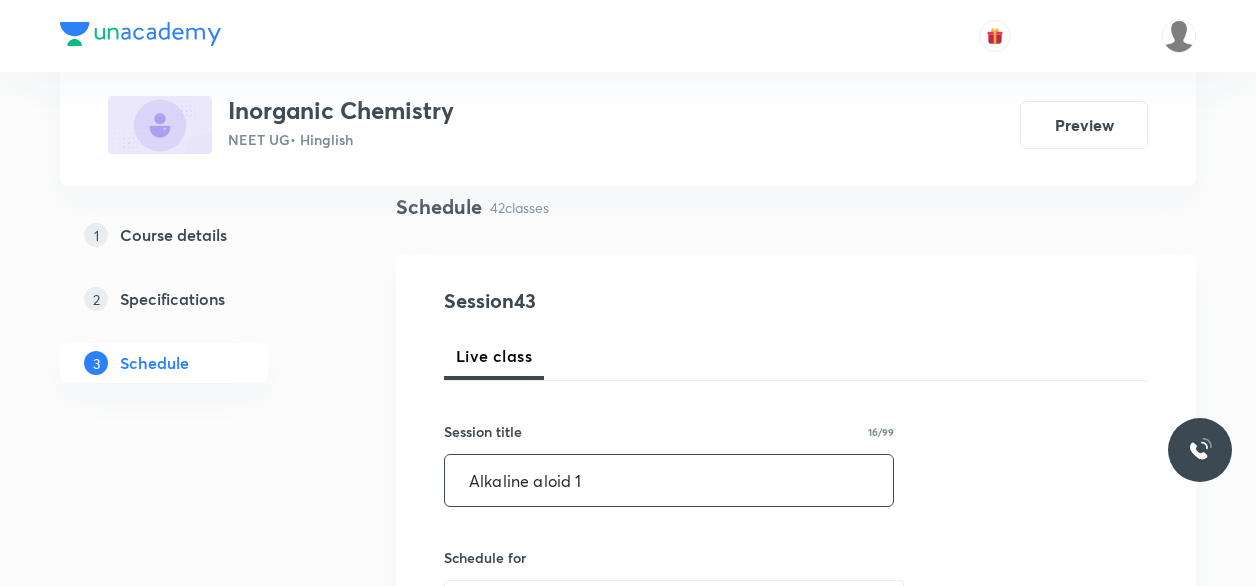 click on "Alkaline aloid 1" at bounding box center [669, 480] 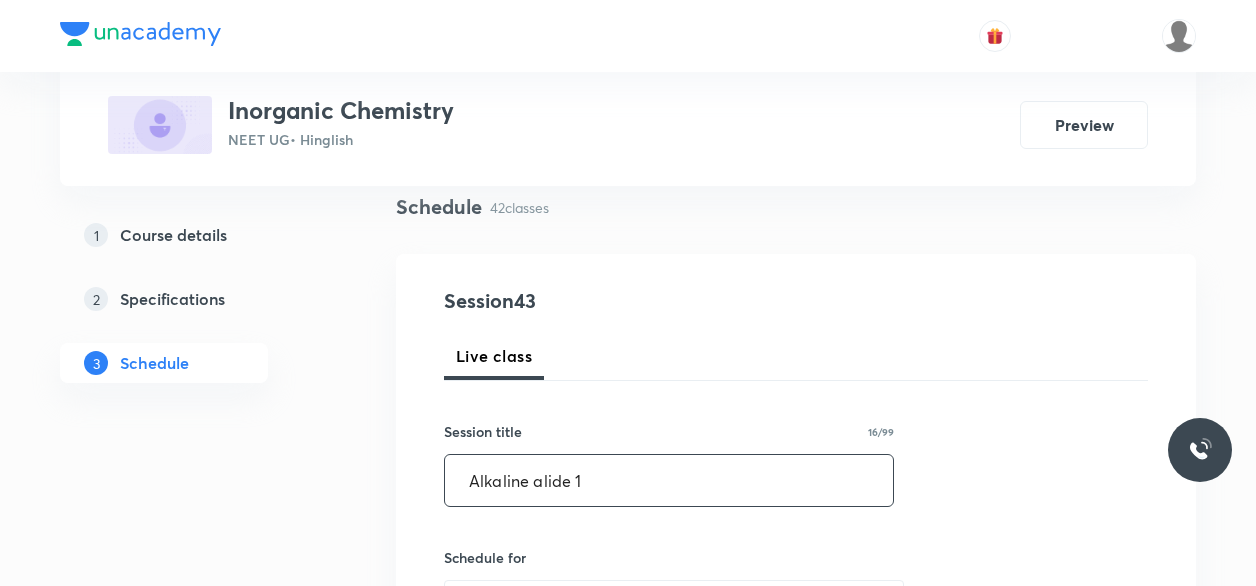 click on "Alkaline alide 1" at bounding box center (669, 480) 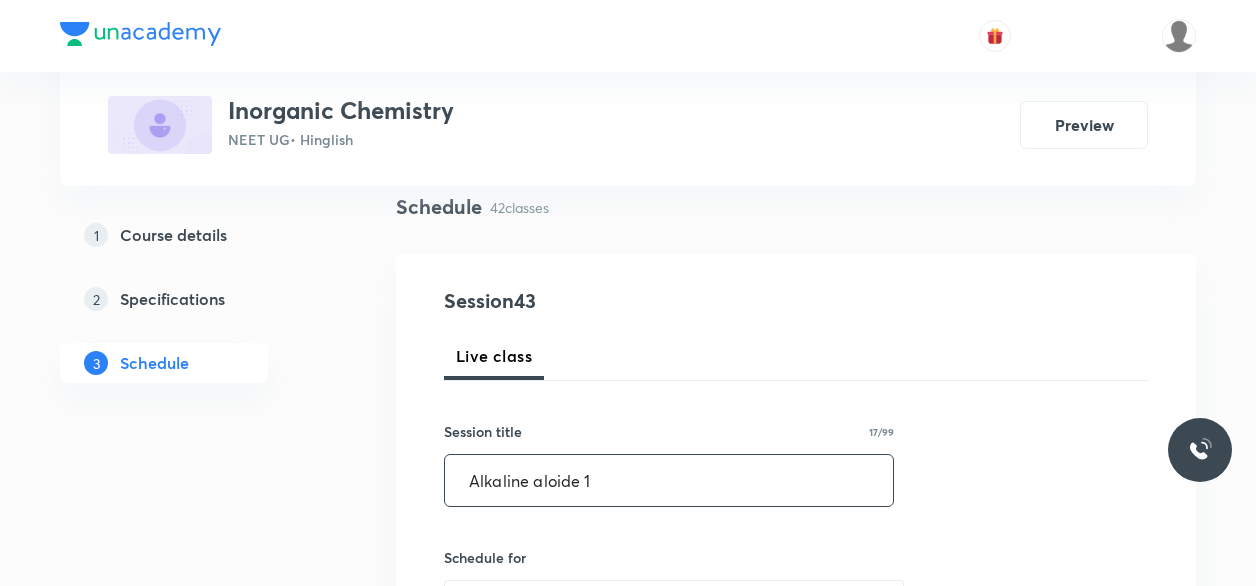 click on "Alkaline aloide 1" at bounding box center [669, 480] 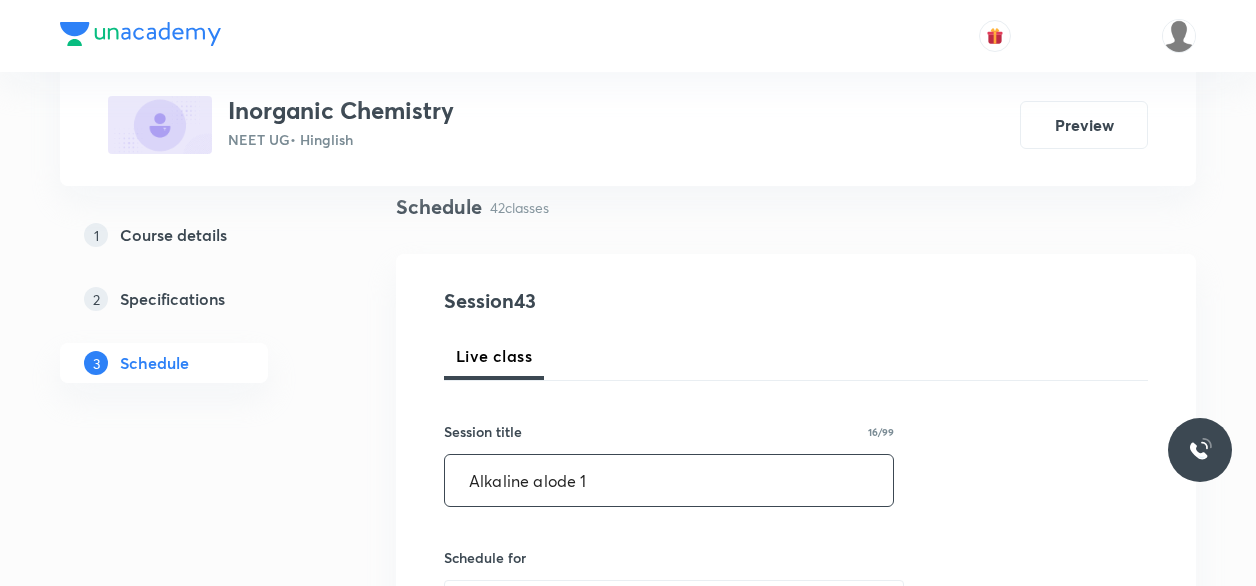 click on "Alkaline alode 1" at bounding box center [669, 480] 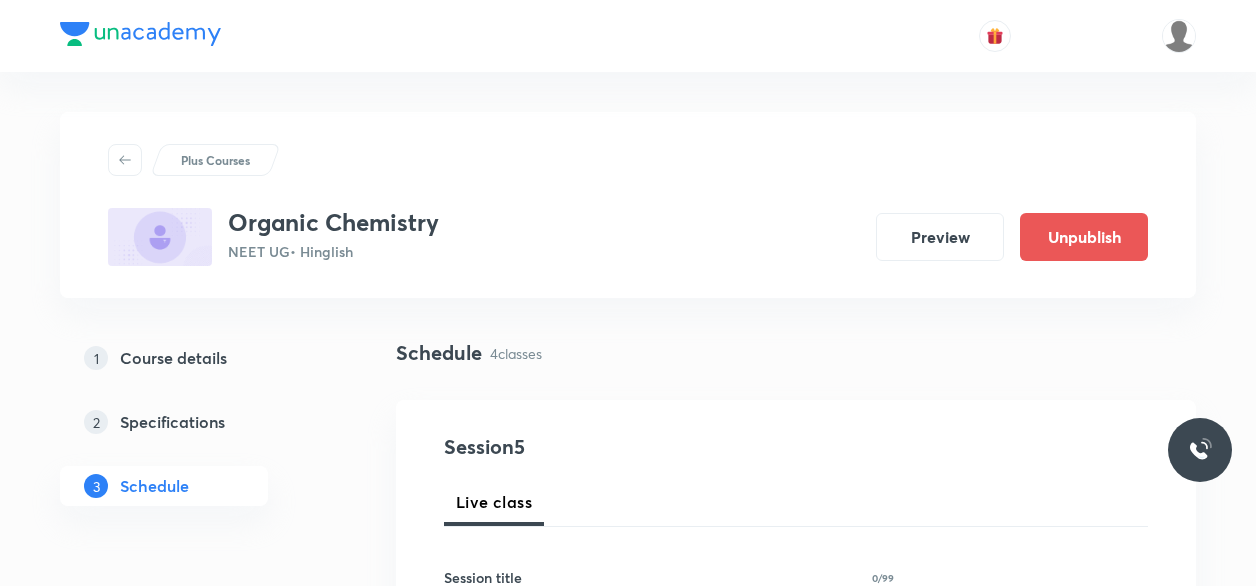 scroll, scrollTop: 0, scrollLeft: 0, axis: both 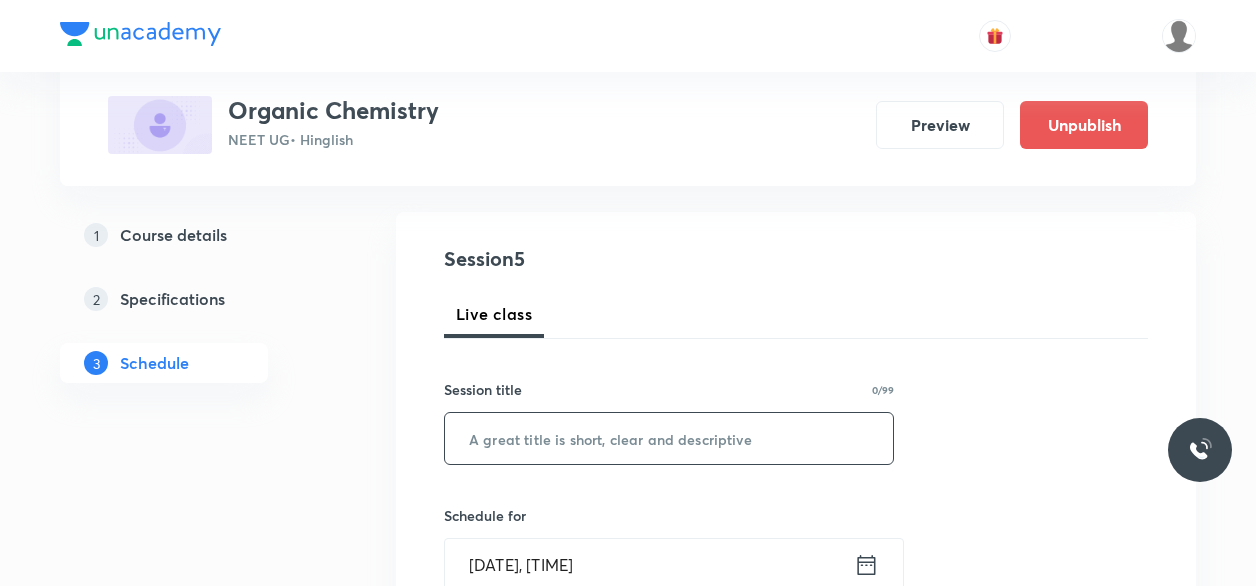 click at bounding box center [669, 438] 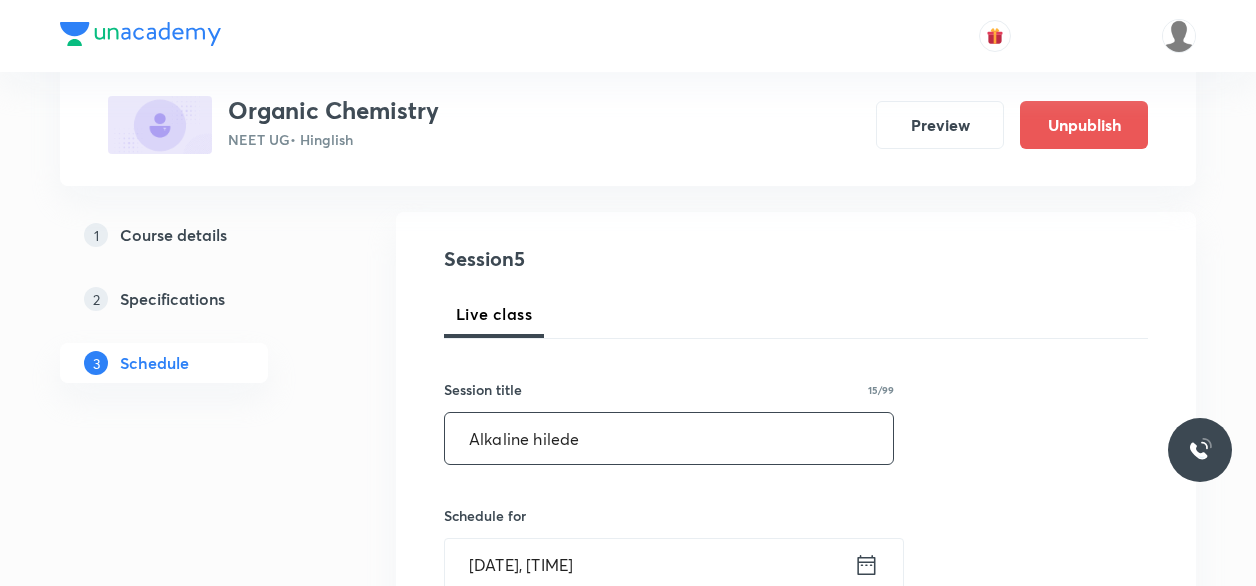 click on "Alkaline hilede" at bounding box center [669, 438] 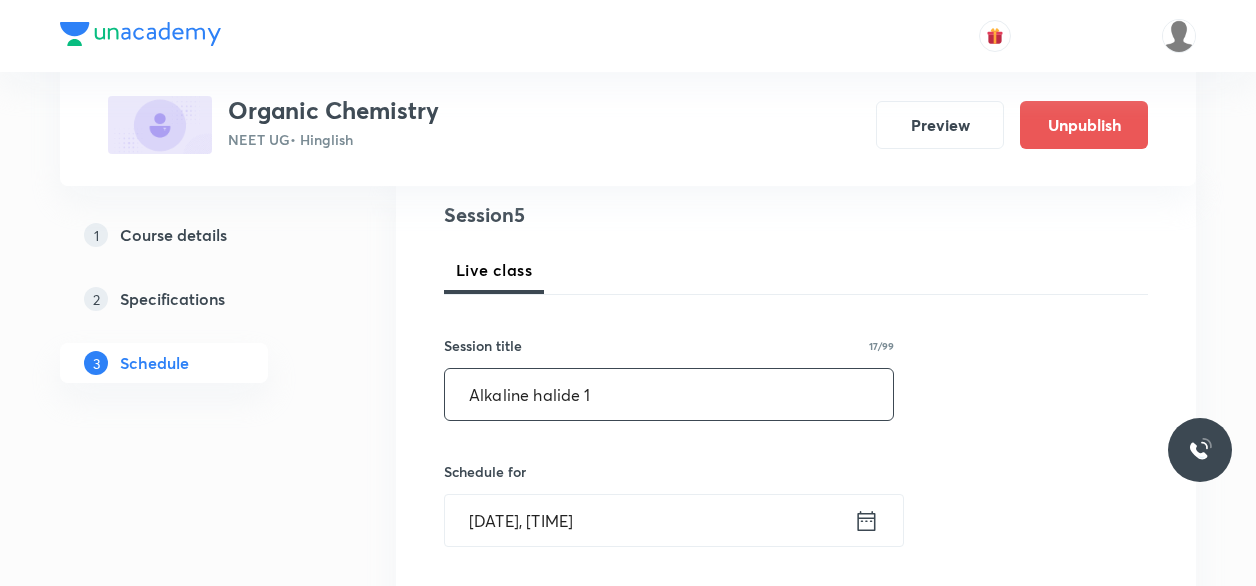 scroll, scrollTop: 236, scrollLeft: 0, axis: vertical 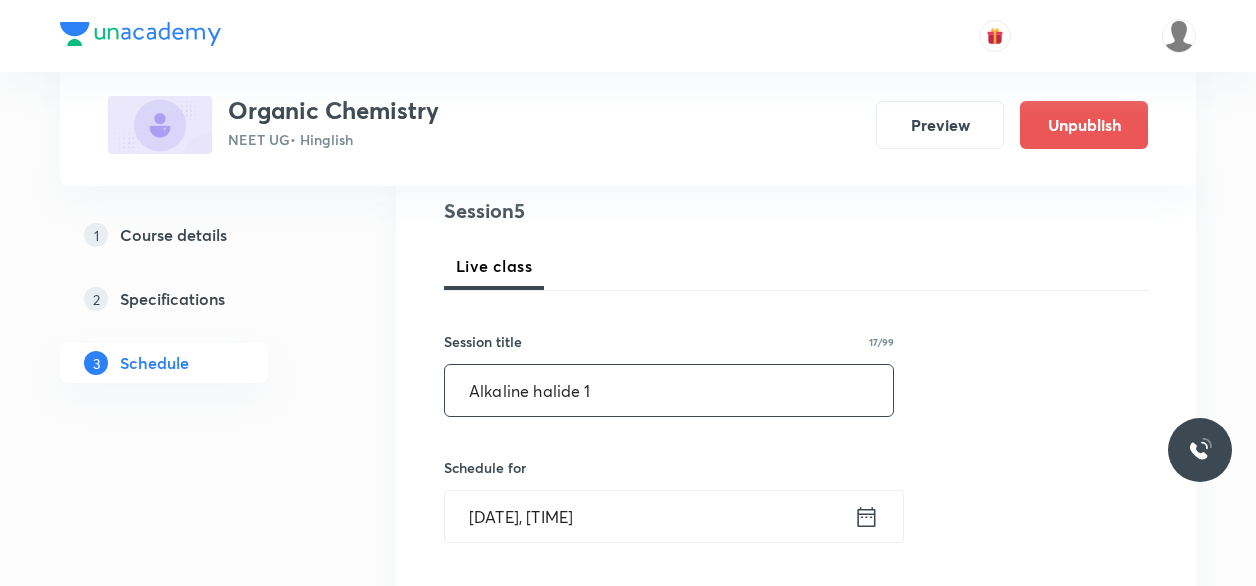 click on "Alkaline halide 1" at bounding box center (669, 390) 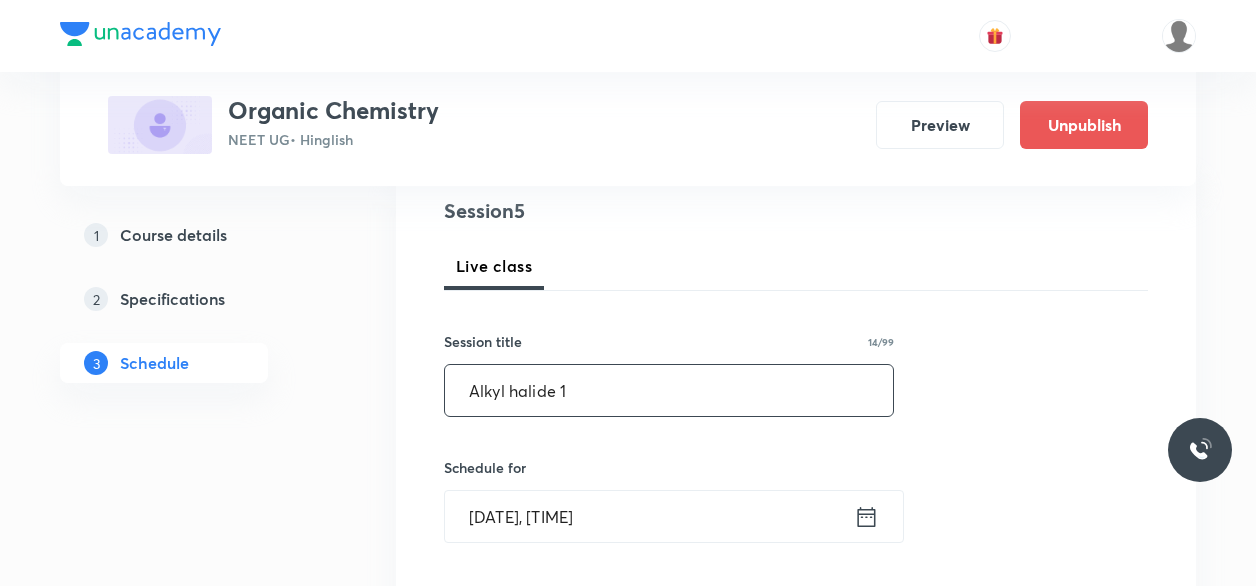 click on "Alkyl halide 1" at bounding box center (669, 390) 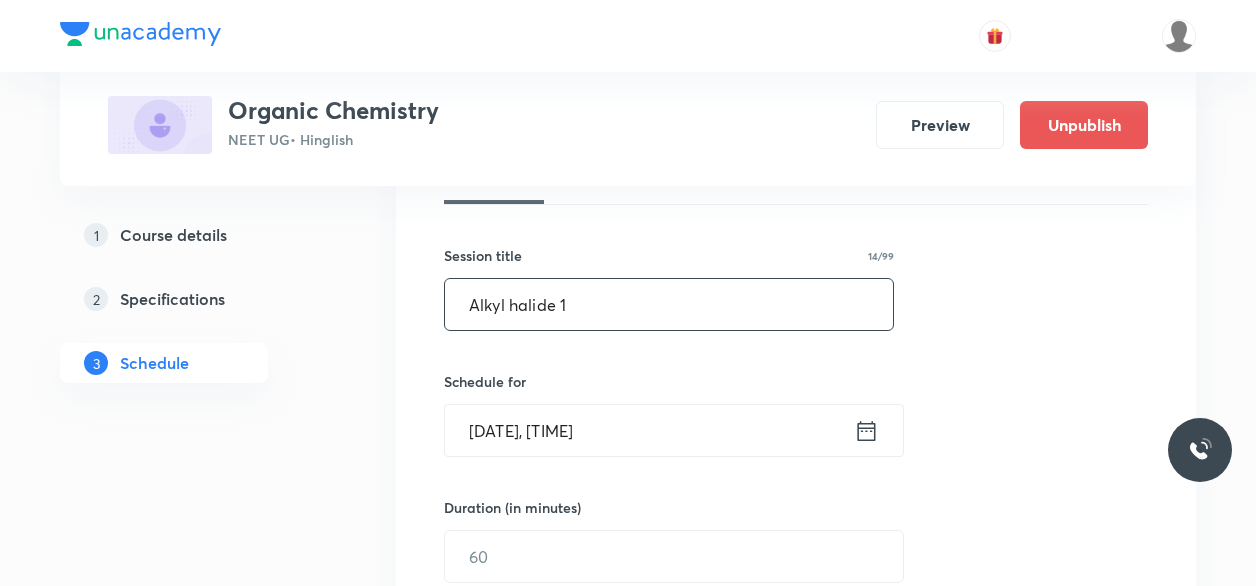 scroll, scrollTop: 324, scrollLeft: 0, axis: vertical 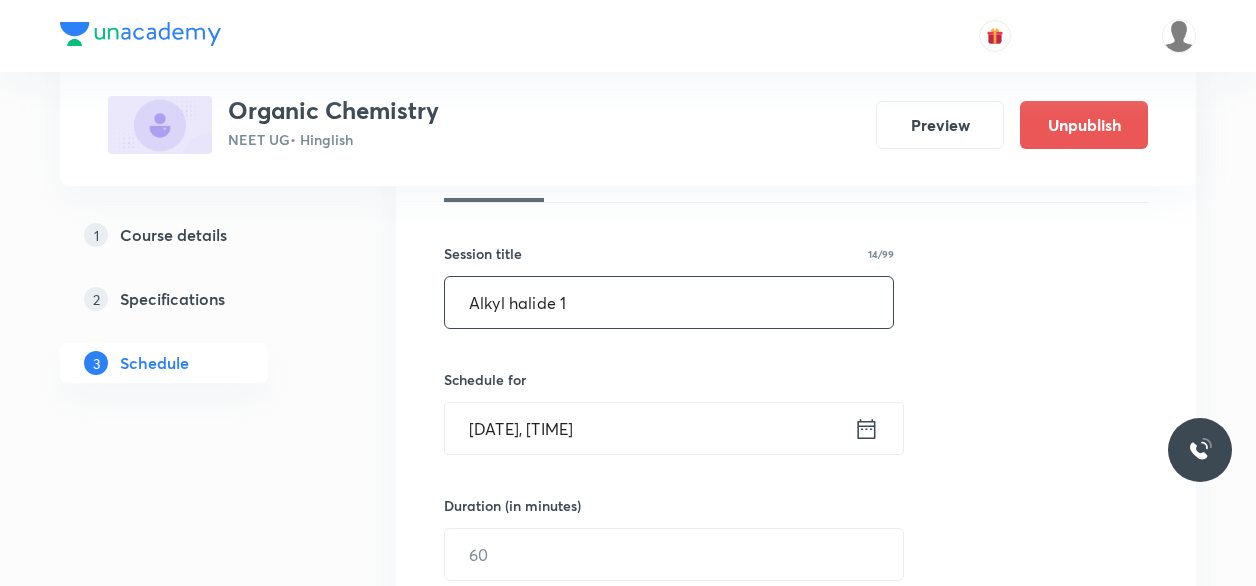 type on "Alkyl halide 1" 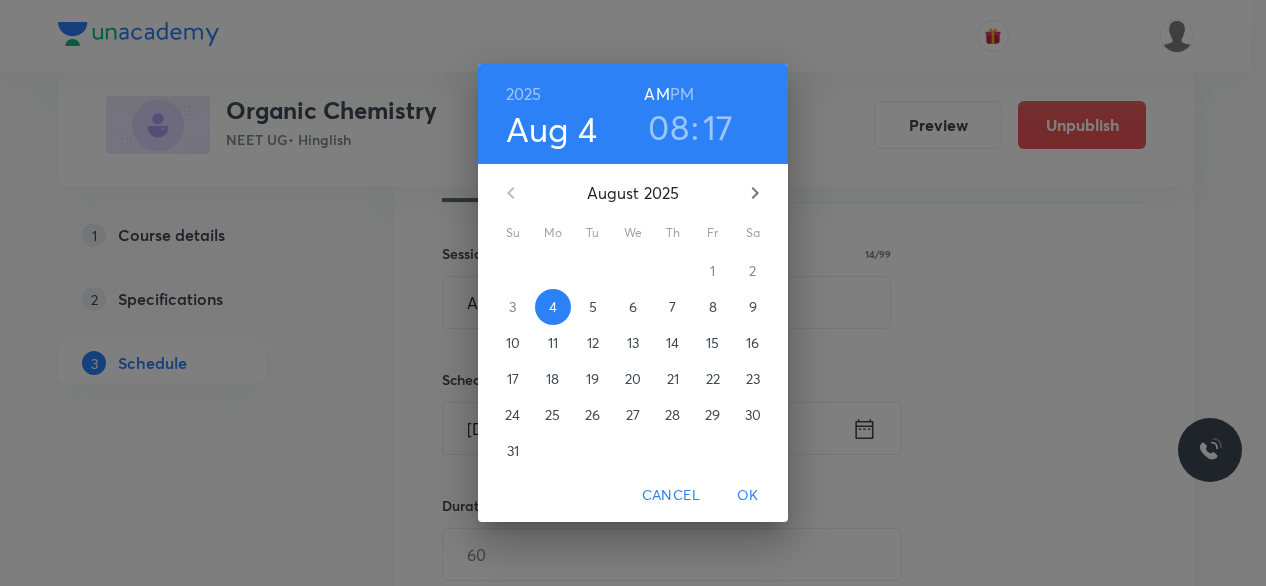 click on "26" at bounding box center (592, 415) 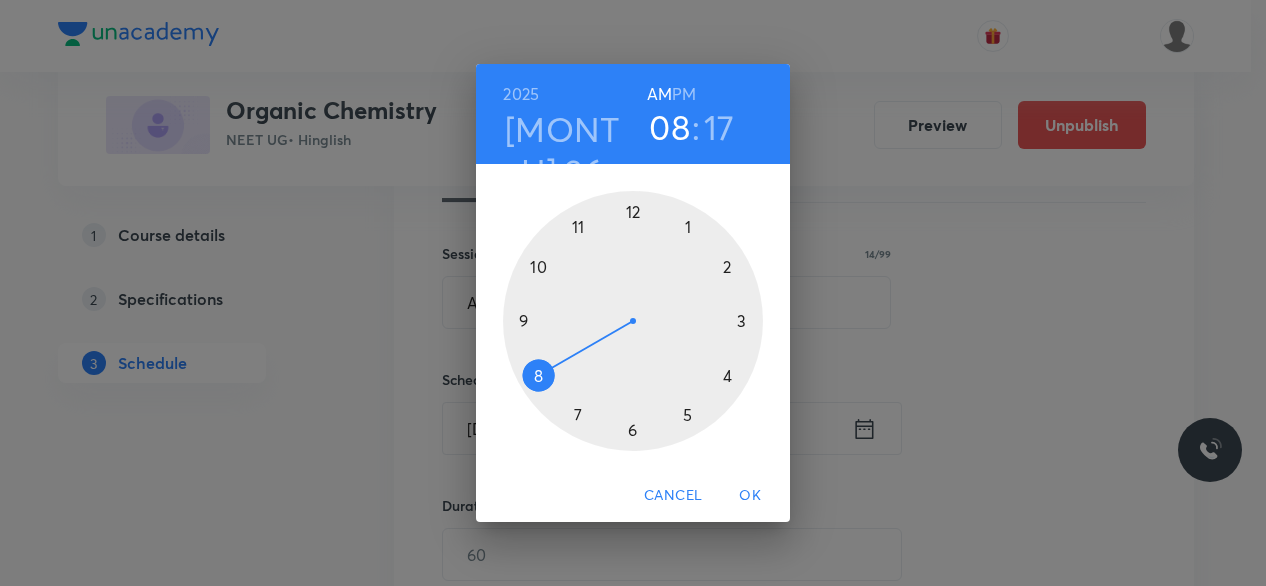 click on "17" at bounding box center (719, 127) 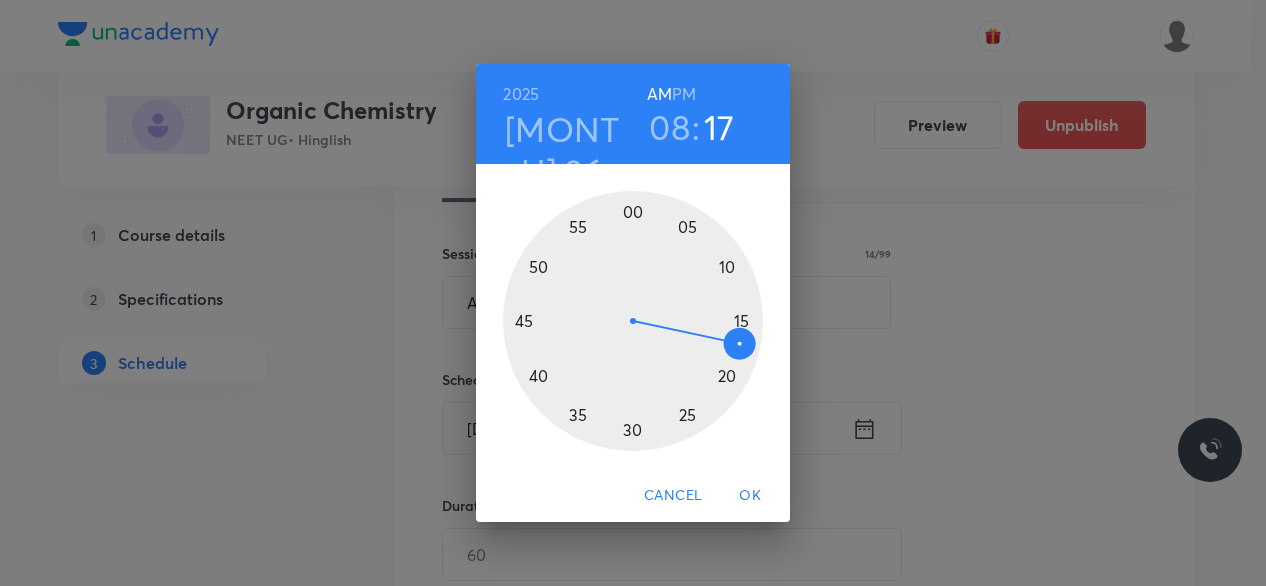 click at bounding box center (633, 321) 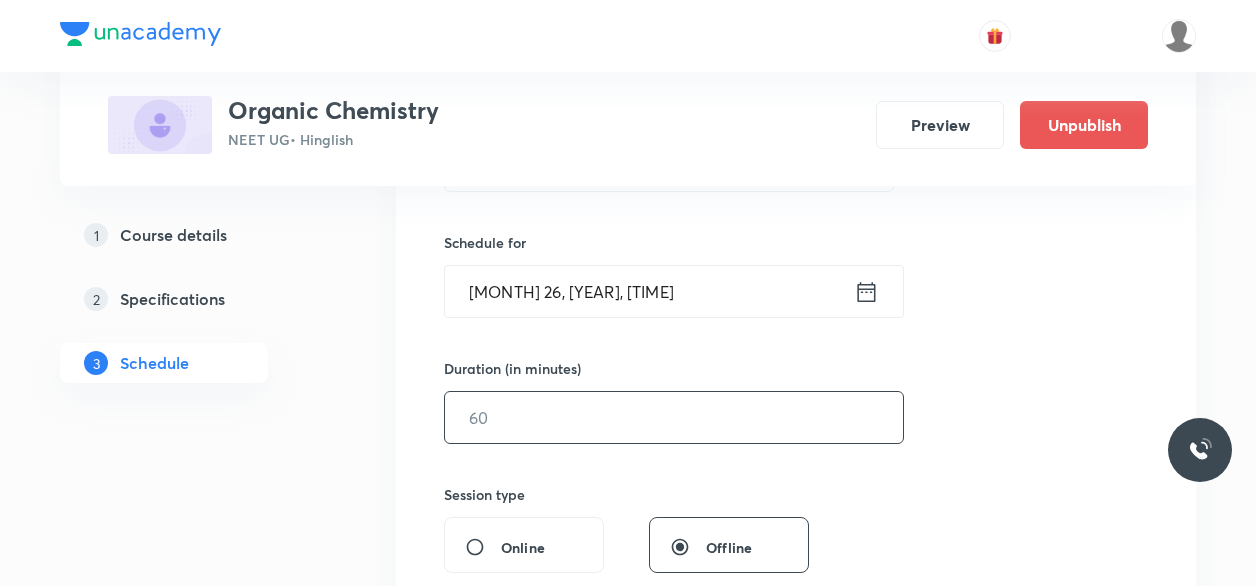 scroll, scrollTop: 462, scrollLeft: 0, axis: vertical 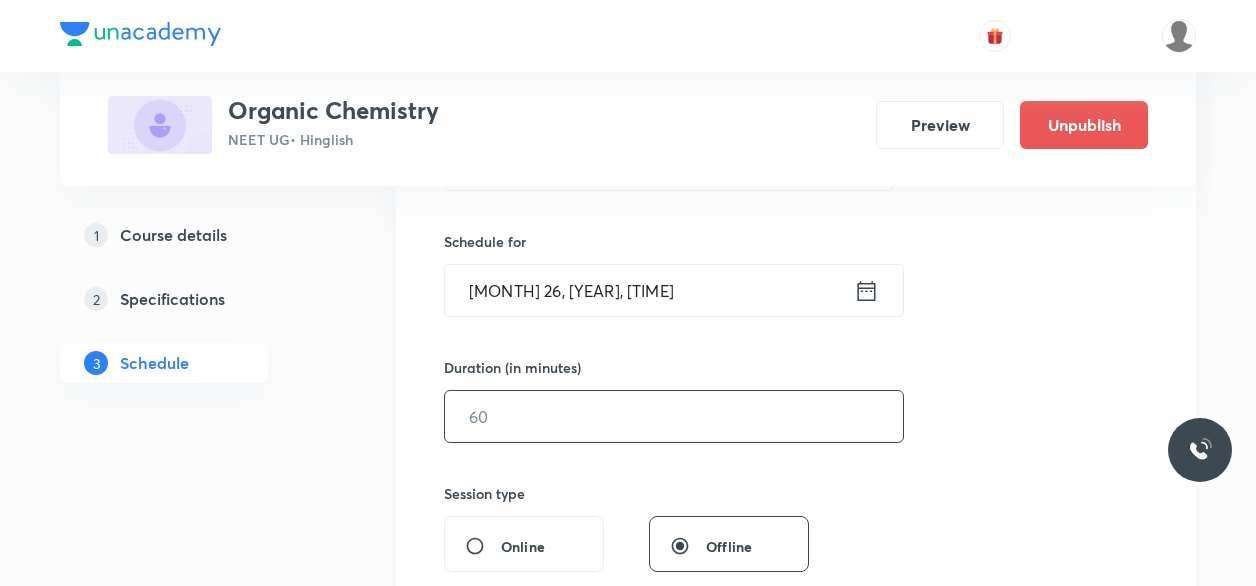 click at bounding box center (674, 416) 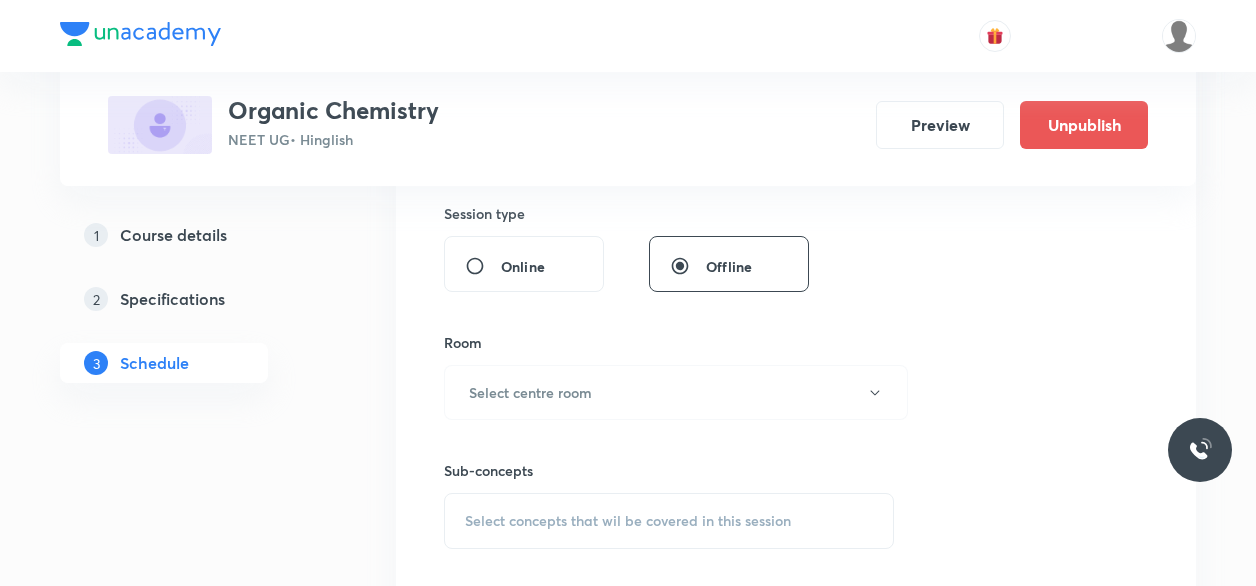 scroll, scrollTop: 748, scrollLeft: 0, axis: vertical 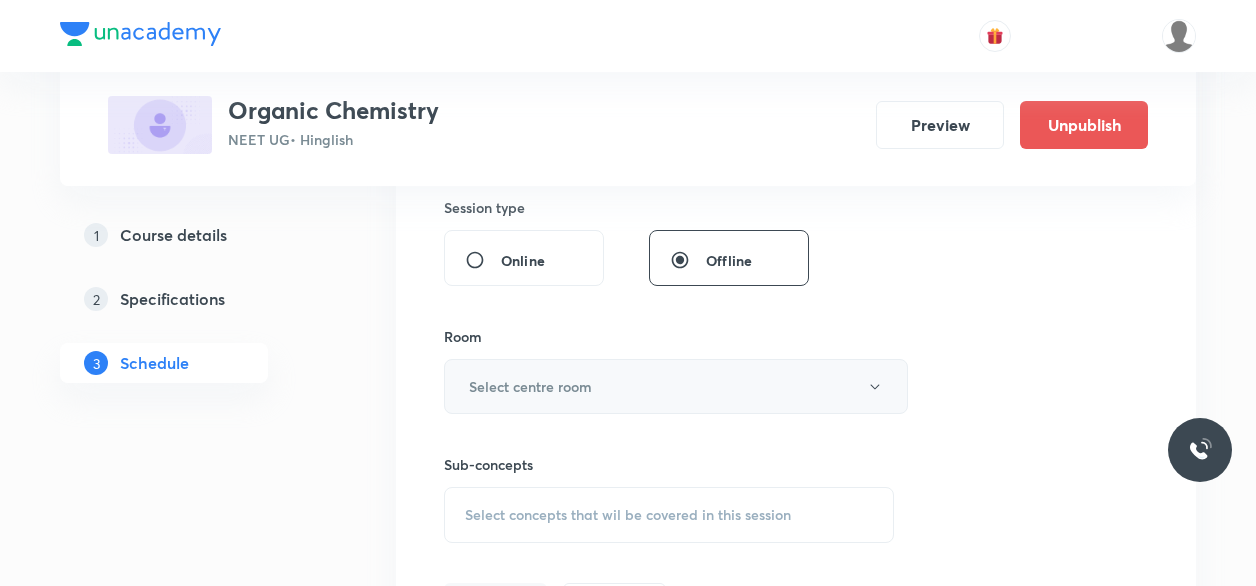 type on "60" 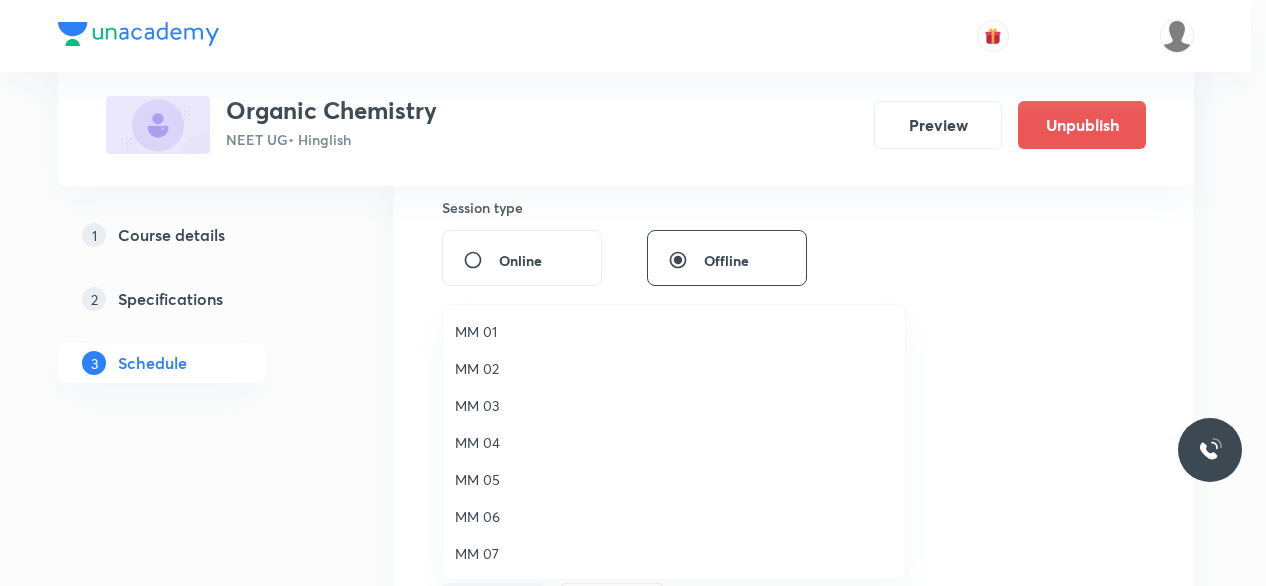 click on "MM 02" at bounding box center (674, 368) 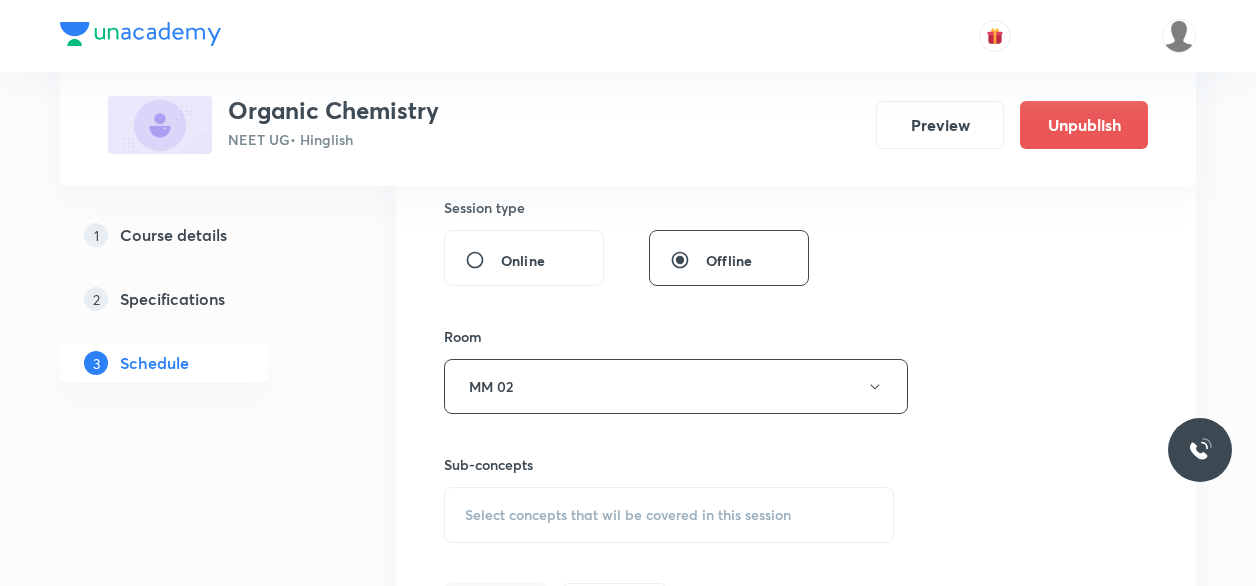 click on "Session  5 Live class Session title 14/99 Alkyl halide 1 ​ Schedule for Aug 26, 2025, 8:18 AM ​ Duration (in minutes) 60 ​   Session type Online Offline Room MM 02 Sub-concepts Select concepts that wil be covered in this session Add Cancel" at bounding box center [796, 153] 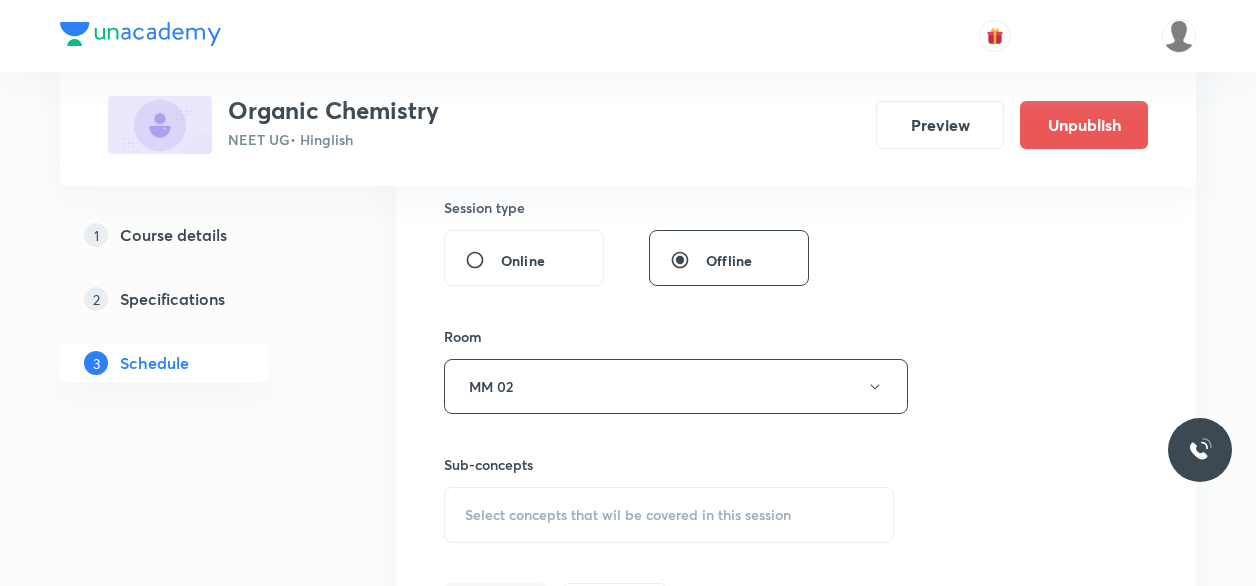 click on "Select concepts that wil be covered in this session" at bounding box center [628, 515] 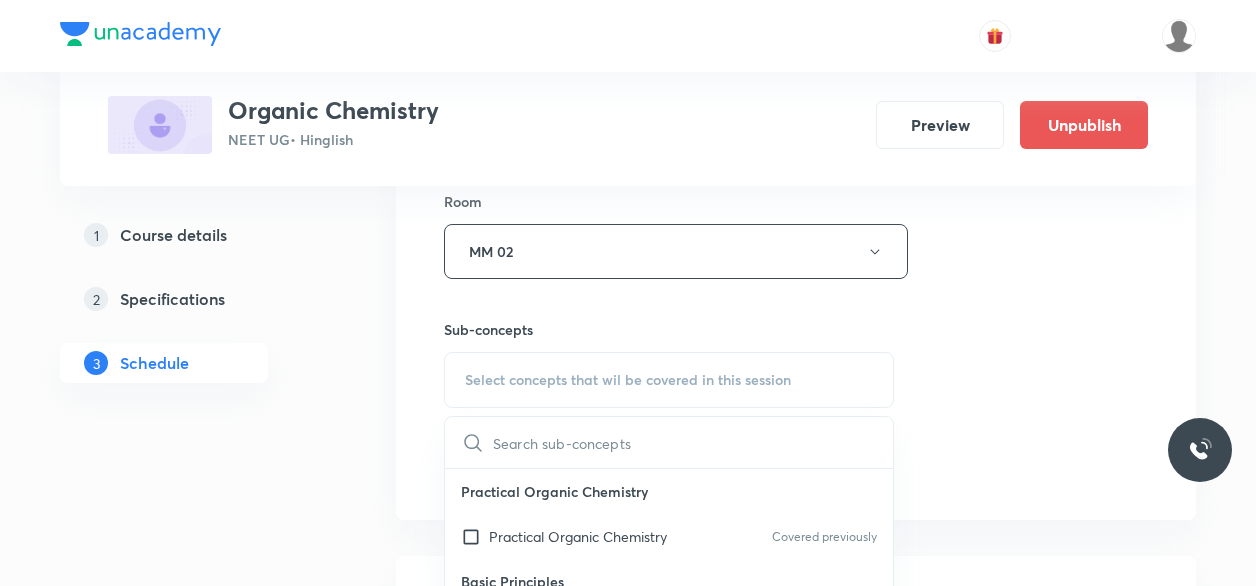 scroll, scrollTop: 890, scrollLeft: 0, axis: vertical 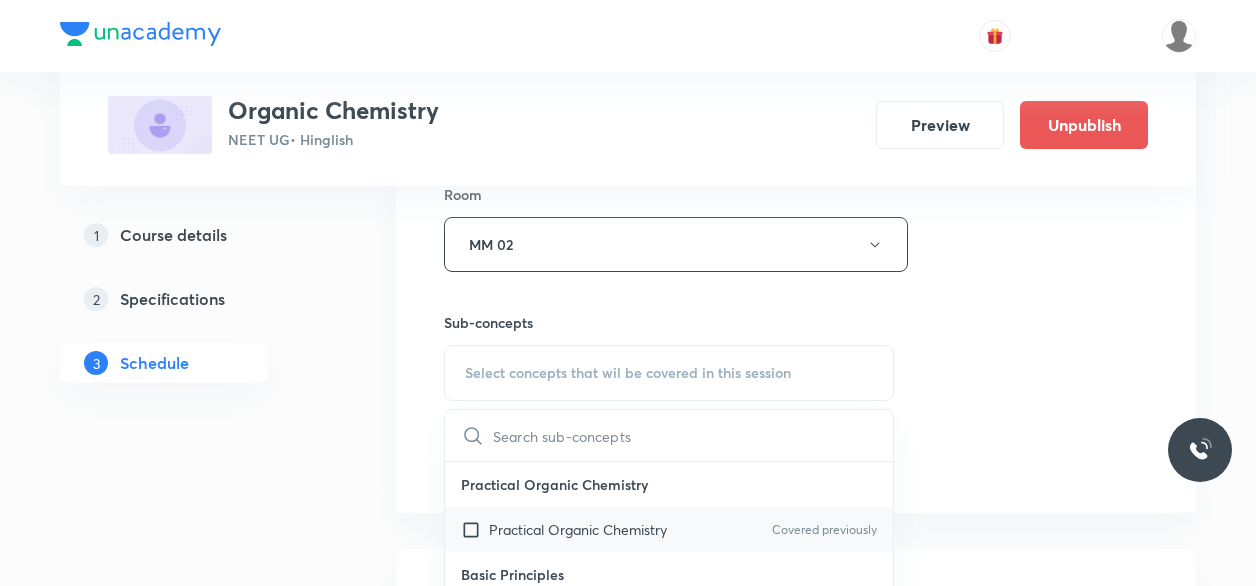 click on "Practical Organic Chemistry Covered previously" at bounding box center (669, 529) 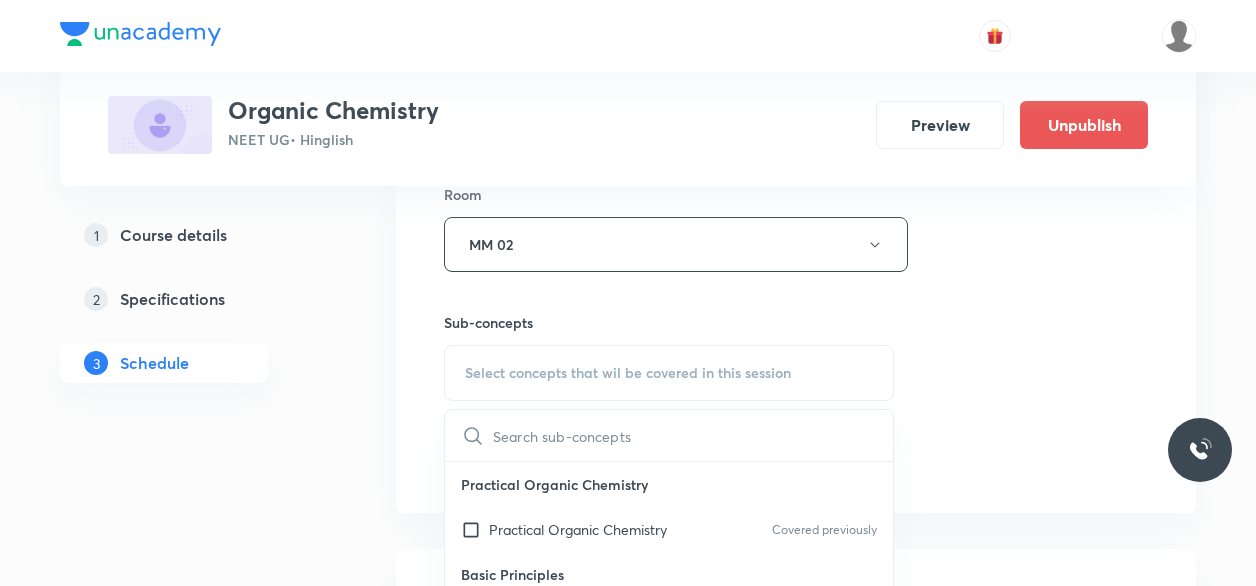 checkbox on "true" 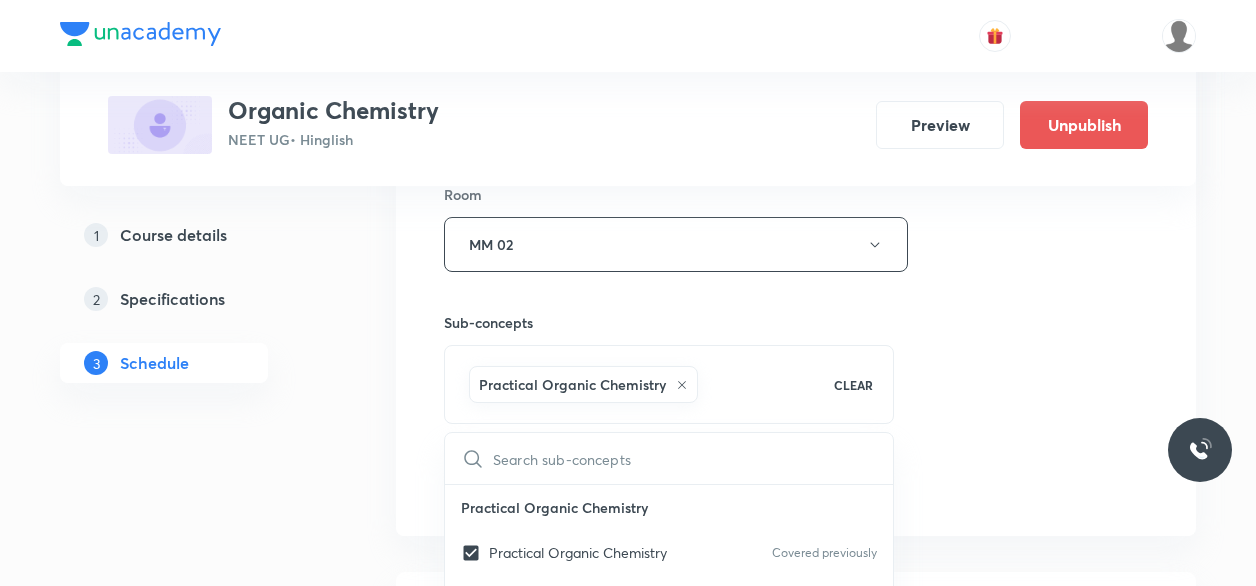click on "Session  5 Live class Session title 14/99 Alkyl halide 1 ​ Schedule for Aug 26, 2025, 8:18 AM ​ Duration (in minutes) 60 ​   Session type Online Offline Room MM 02 Sub-concepts Practical Organic Chemistry CLEAR ​ Practical Organic Chemistry Practical Organic Chemistry Covered previously Basic Principles Development Of The Science Of  Organic Chemistry  Atomic Structure The Structural Theory Of Organic Chemistry Chemical Bonds: The Octet Rule Covered previously Resonance Theory Hyperconjugation The Structure Of Methane And Ethane:  Sp3 Hybridization The Structure Of Ethene (Ethylene): Sp2 Hybridization The Structure Of Ethyne (Acetylene): Sp Hybridization How To Interpret And Write Structural Formulas Hydrocarbons: Representative Alkanes, Alkenes, Alkynes,  And Aromatic Compounds Polar And Nonpolar Molecules Functional Groups Alkyl Halides Or Haloalkanes Alcohols Ethers Amines Aldehydes And Ketones Carboxylic Acids, Esters, And Amides Nitriles Important Families Of Organic Compounds Basic Principles" at bounding box center [796, 23] 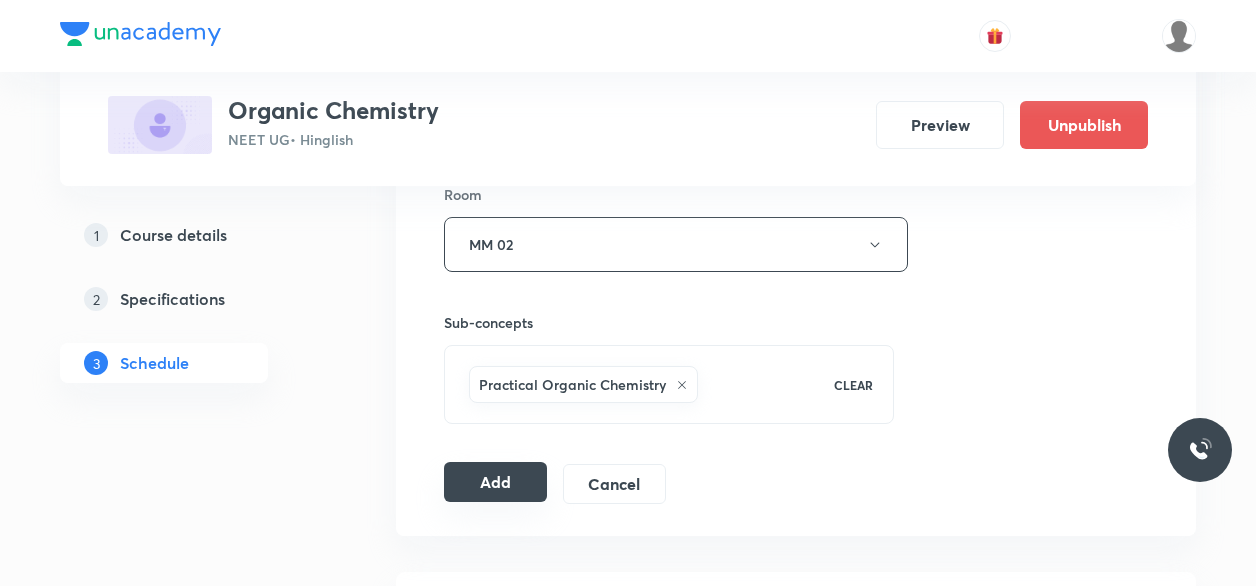 click on "Add" at bounding box center [495, 482] 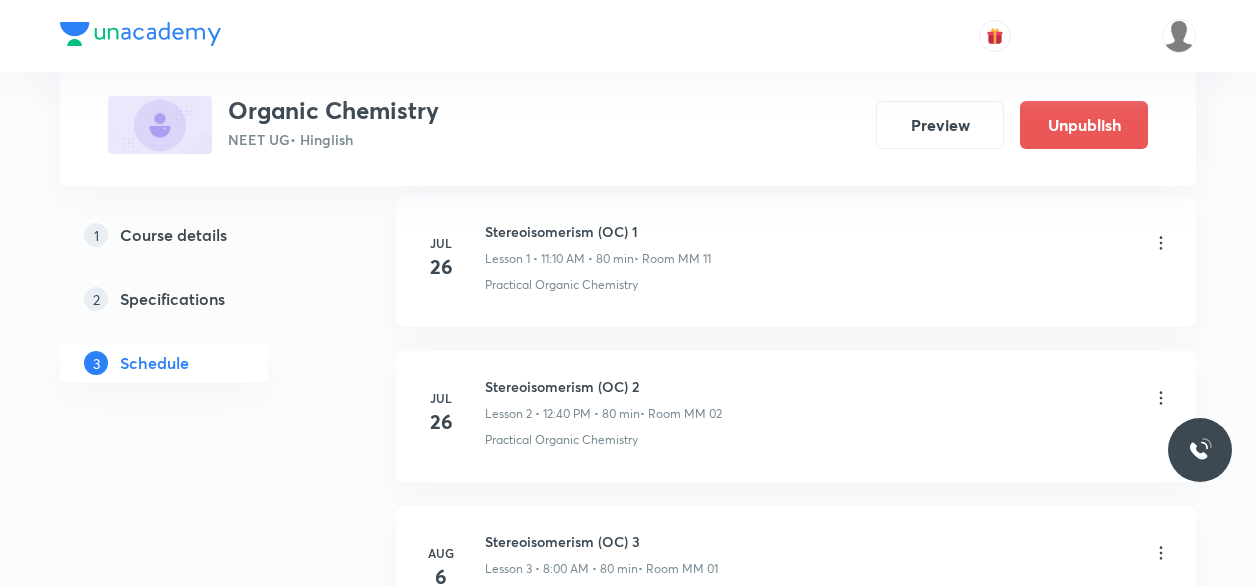 scroll, scrollTop: 870, scrollLeft: 0, axis: vertical 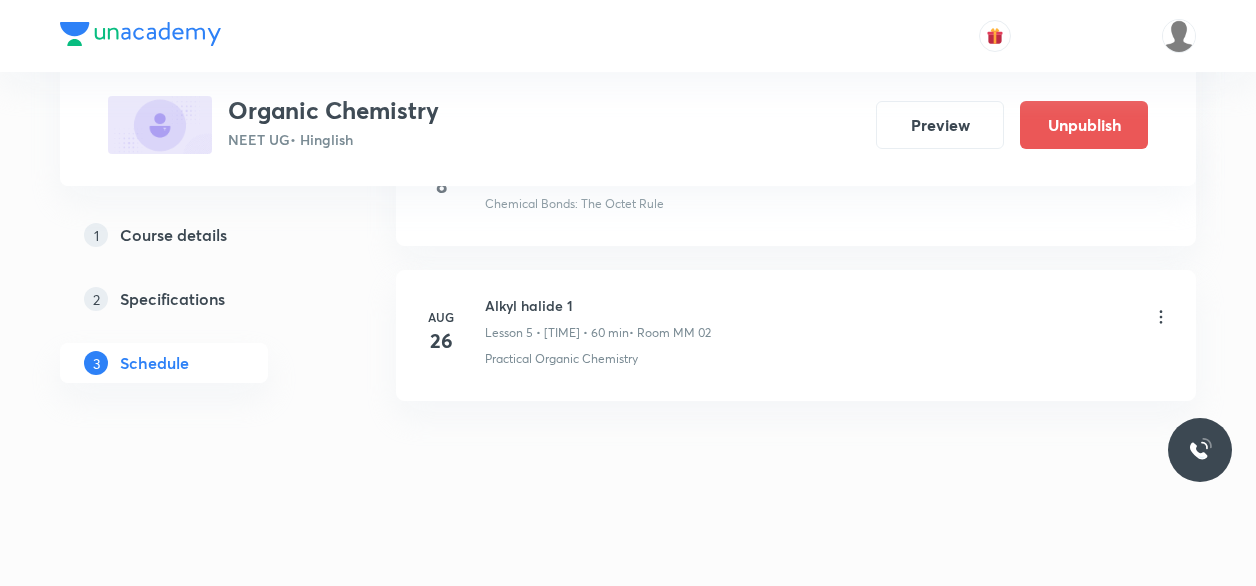 click 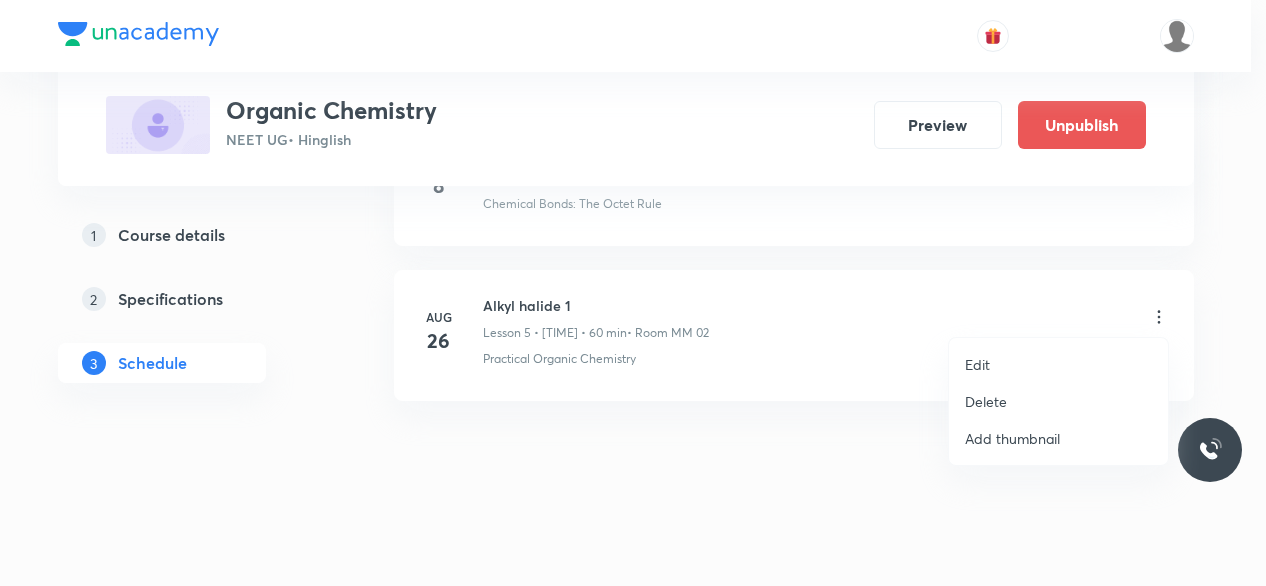 click on "Edit" at bounding box center (1058, 364) 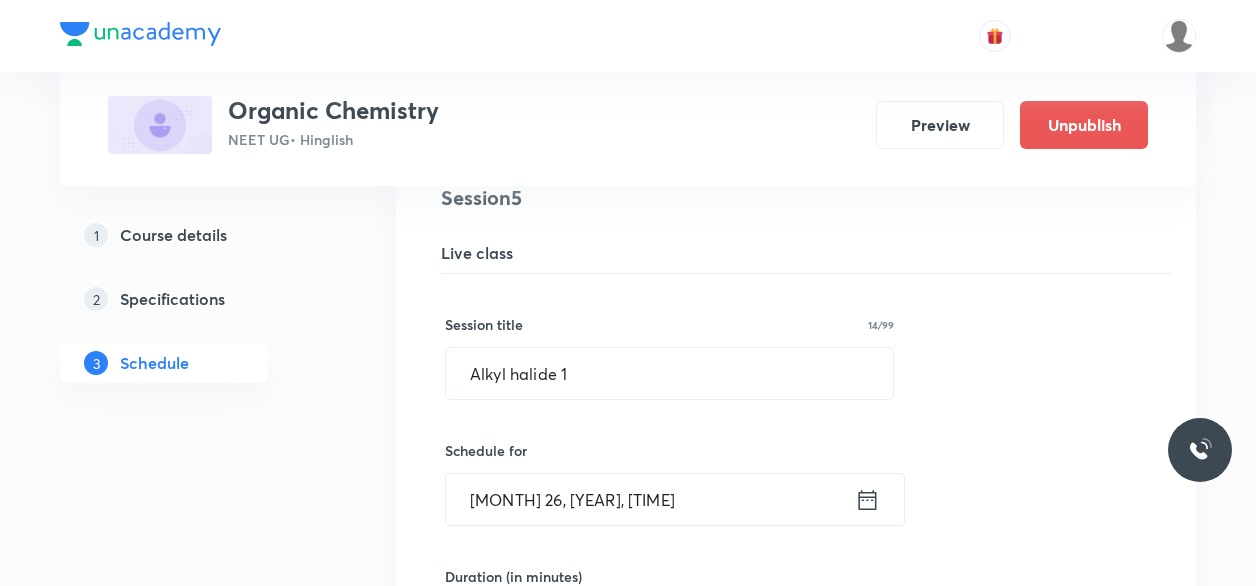 scroll, scrollTop: 894, scrollLeft: 0, axis: vertical 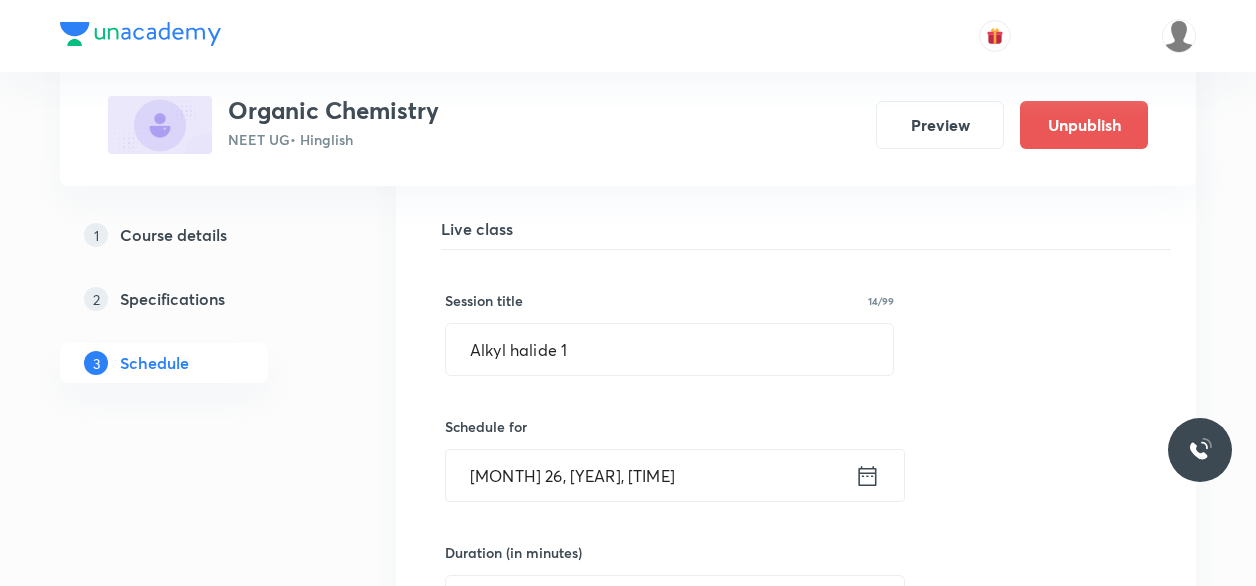 click on "Aug 26, 2025, 8:18 AM" at bounding box center [650, 475] 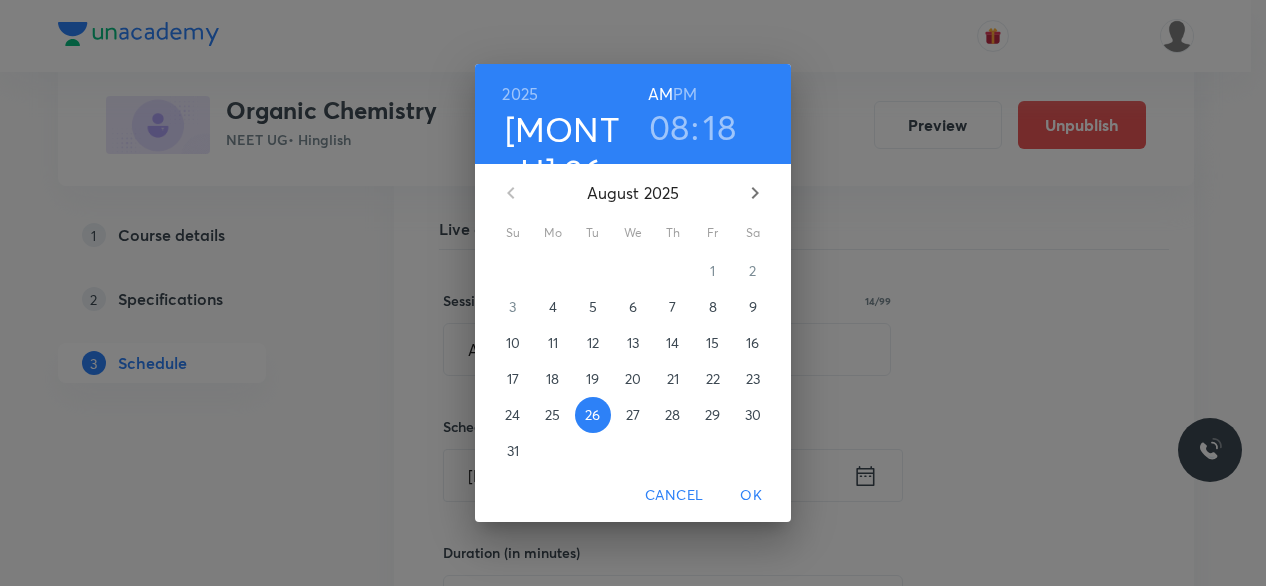 click on "4" at bounding box center [553, 307] 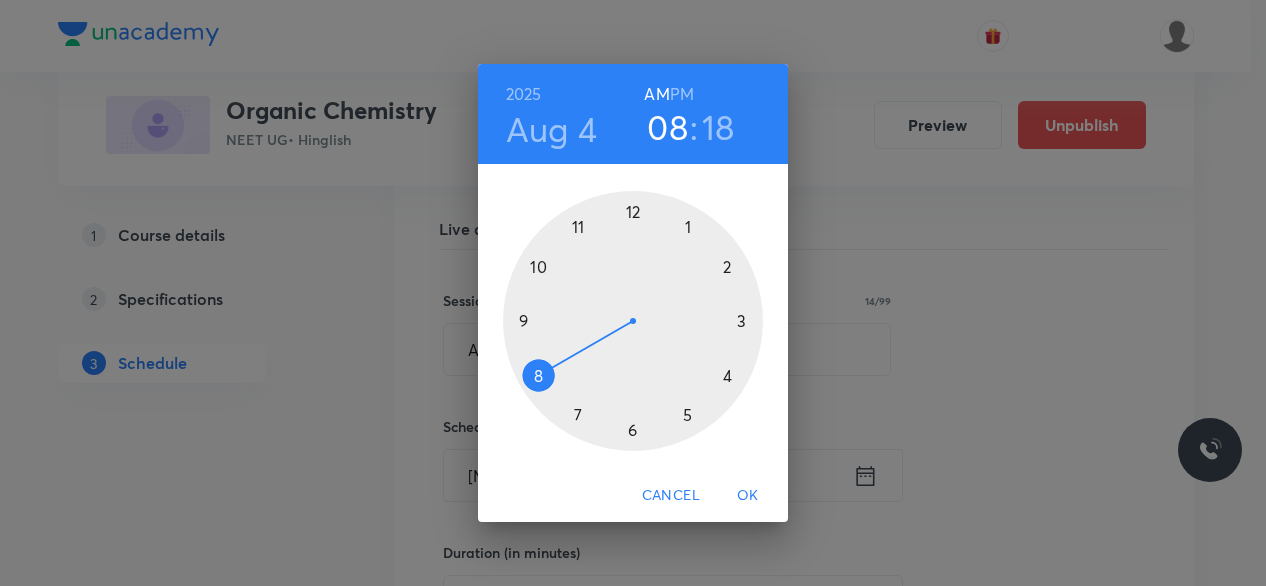 click on "OK" at bounding box center [748, 495] 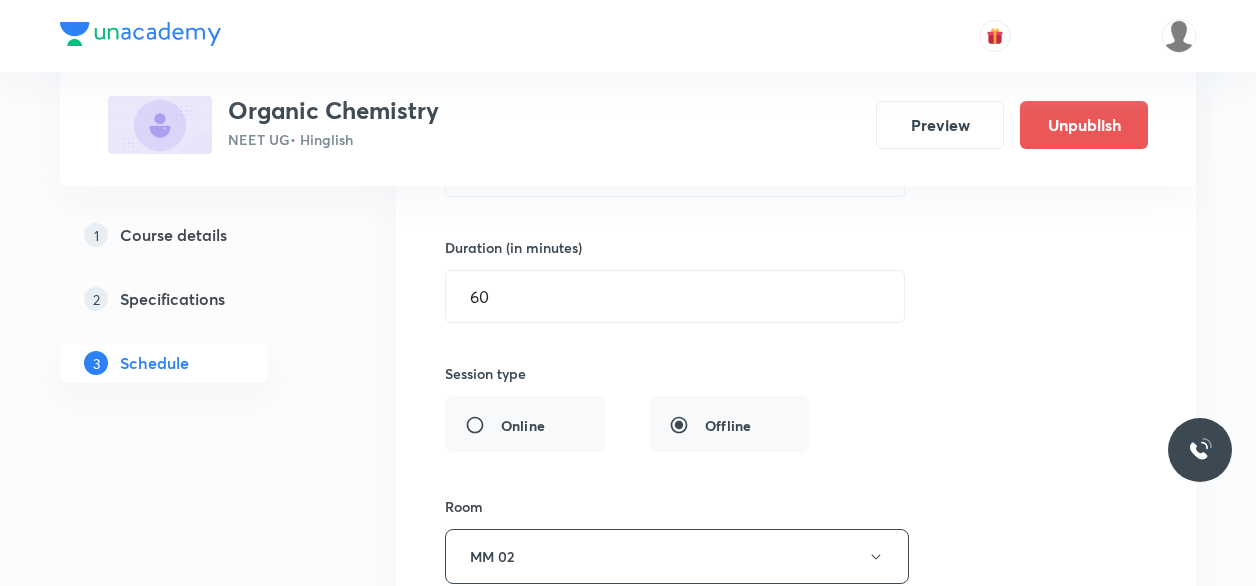 scroll, scrollTop: 1634, scrollLeft: 0, axis: vertical 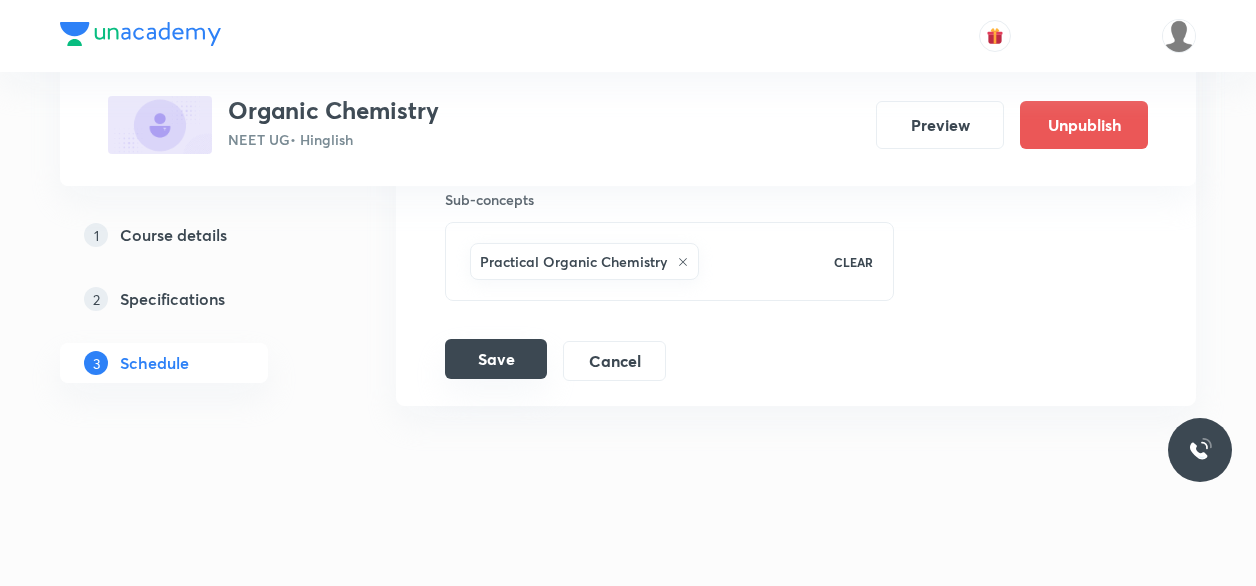 click on "Save" at bounding box center [496, 359] 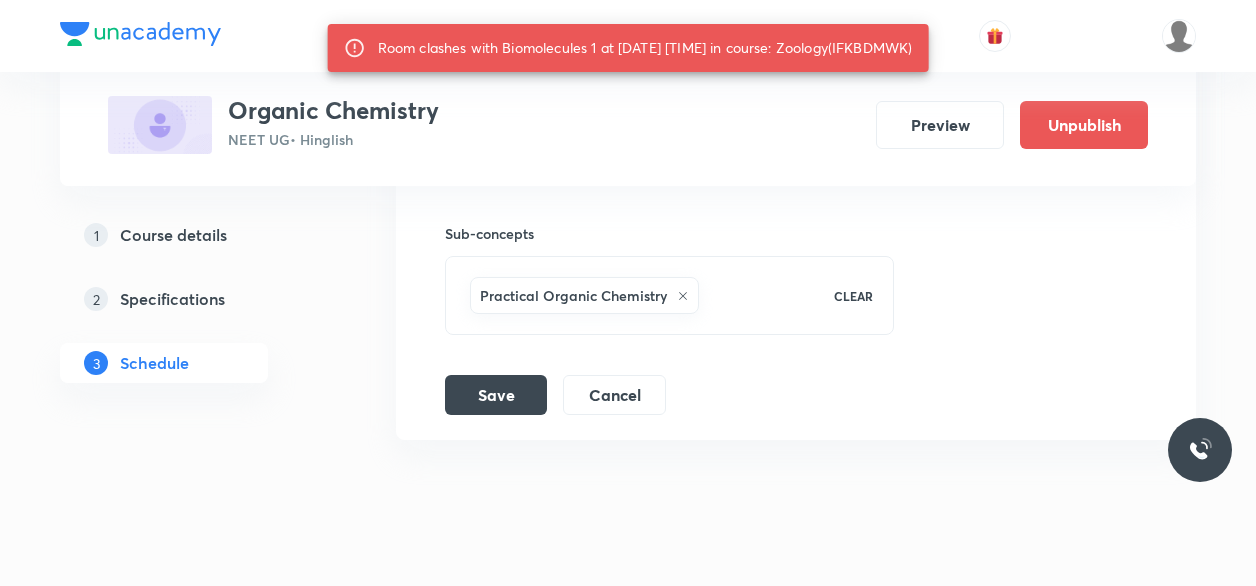 scroll, scrollTop: 1458, scrollLeft: 0, axis: vertical 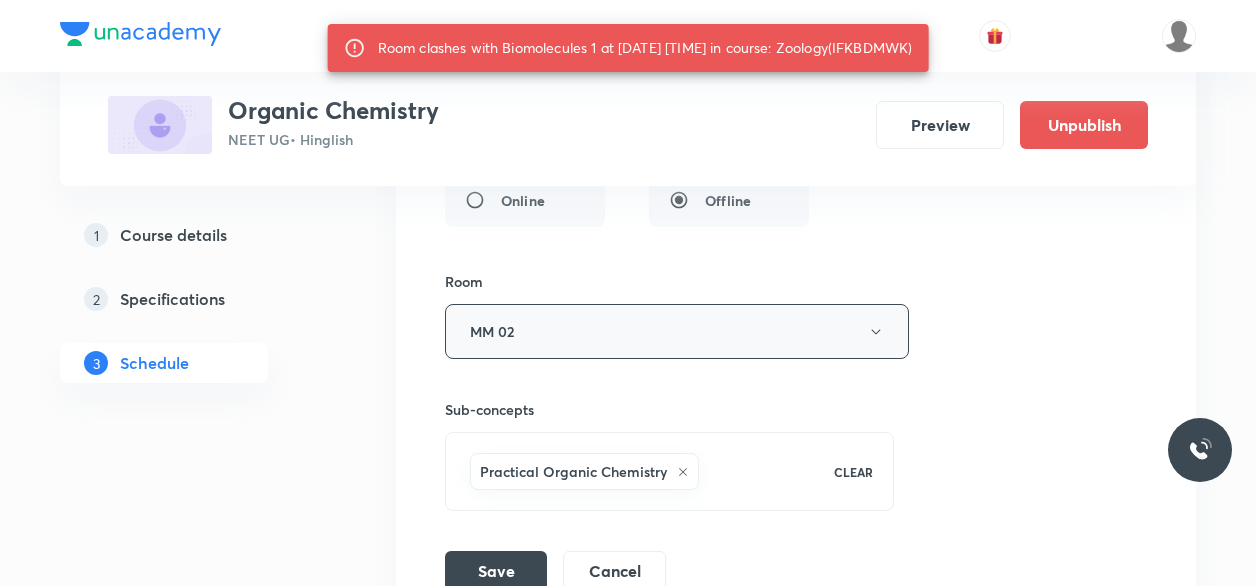 click on "MM 02" at bounding box center (677, 331) 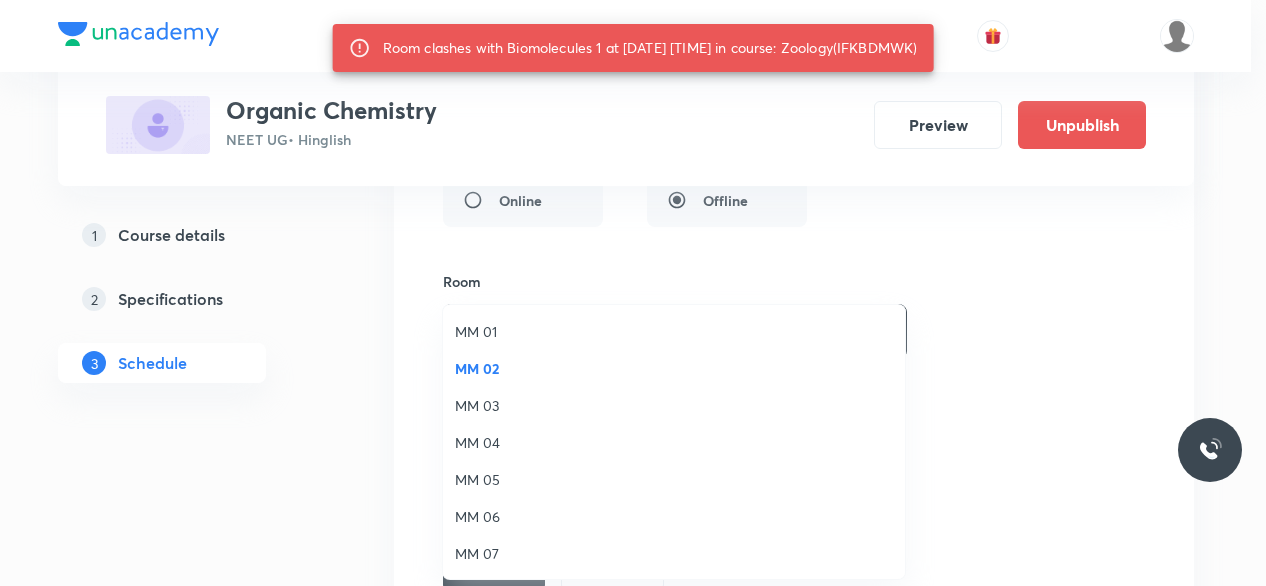 click on "MM 04" at bounding box center (674, 442) 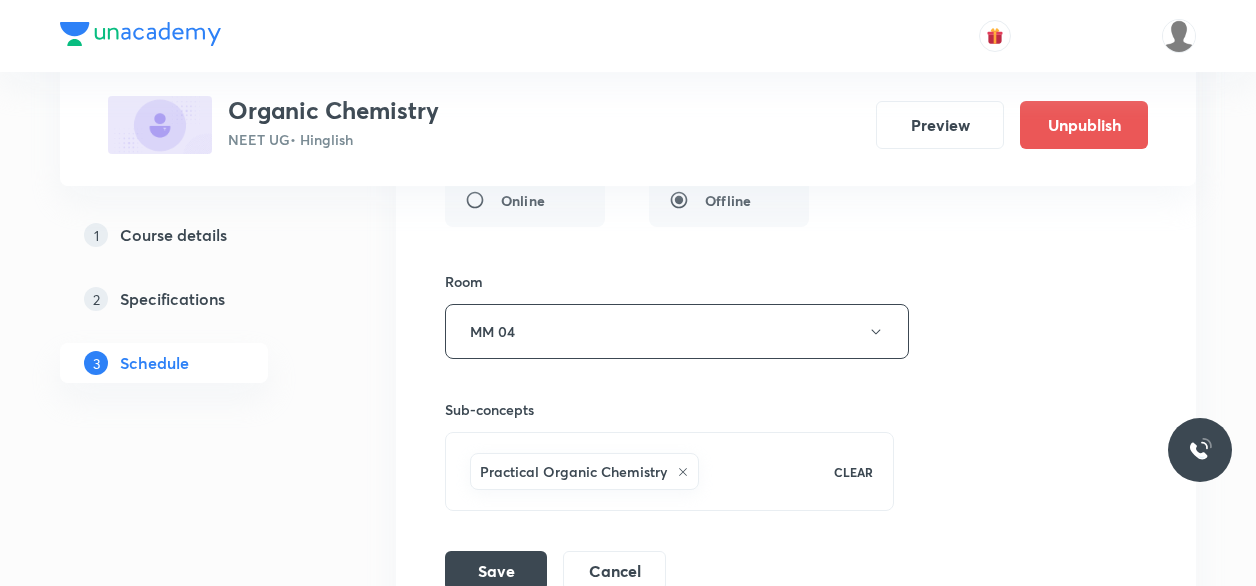 click on "Session title 14/99 Alkyl halide 1 ​ Schedule for Aug 4, 2025, 8:18 AM ​ Room  clashes with Biomolecules 1 at 04 Aug 2025 08:00 AM in course: Zoology(IFKBDMWK) Duration (in minutes) 60 ​   Session type Online Offline Room MM 04 Sub-concepts Practical Organic Chemistry CLEAR Save Cancel" at bounding box center (796, 138) 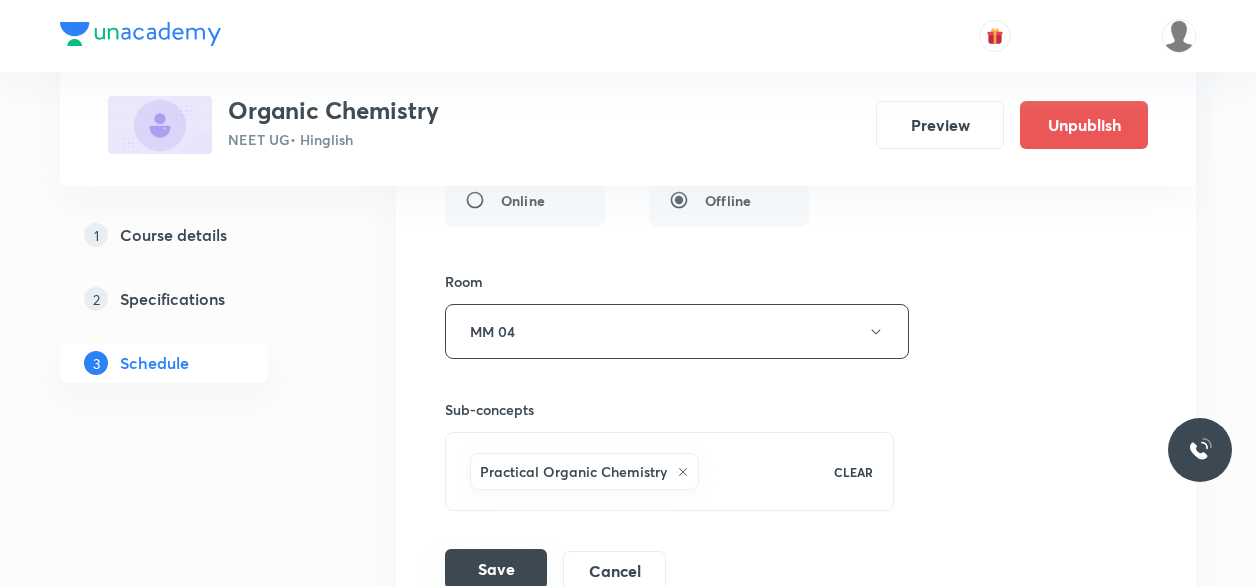 click on "Save" at bounding box center (496, 569) 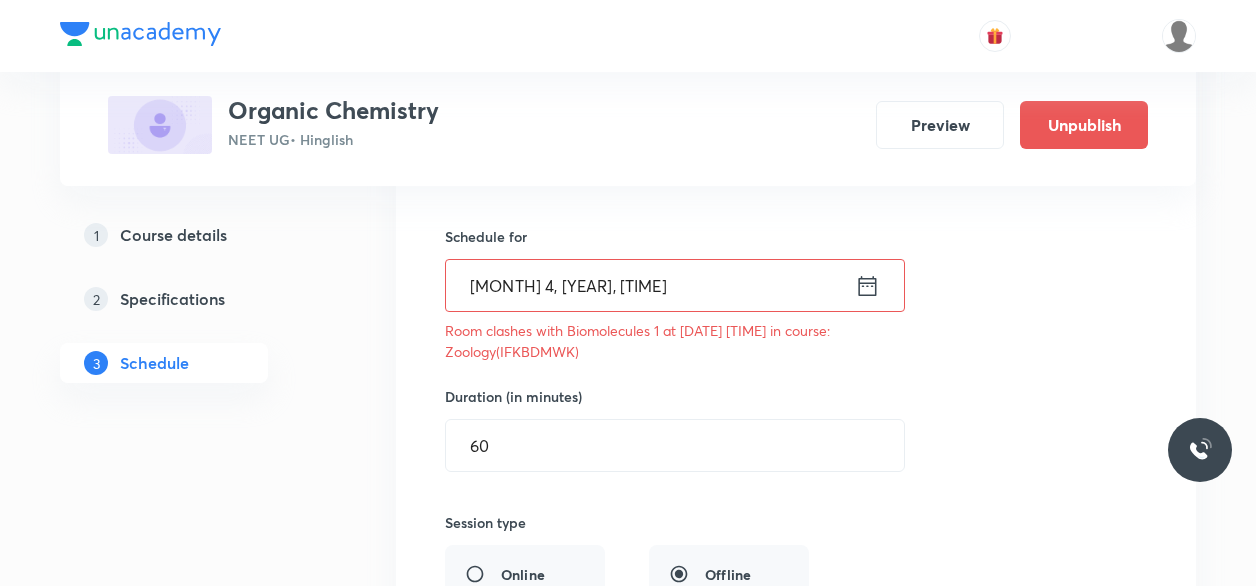 scroll, scrollTop: 1082, scrollLeft: 0, axis: vertical 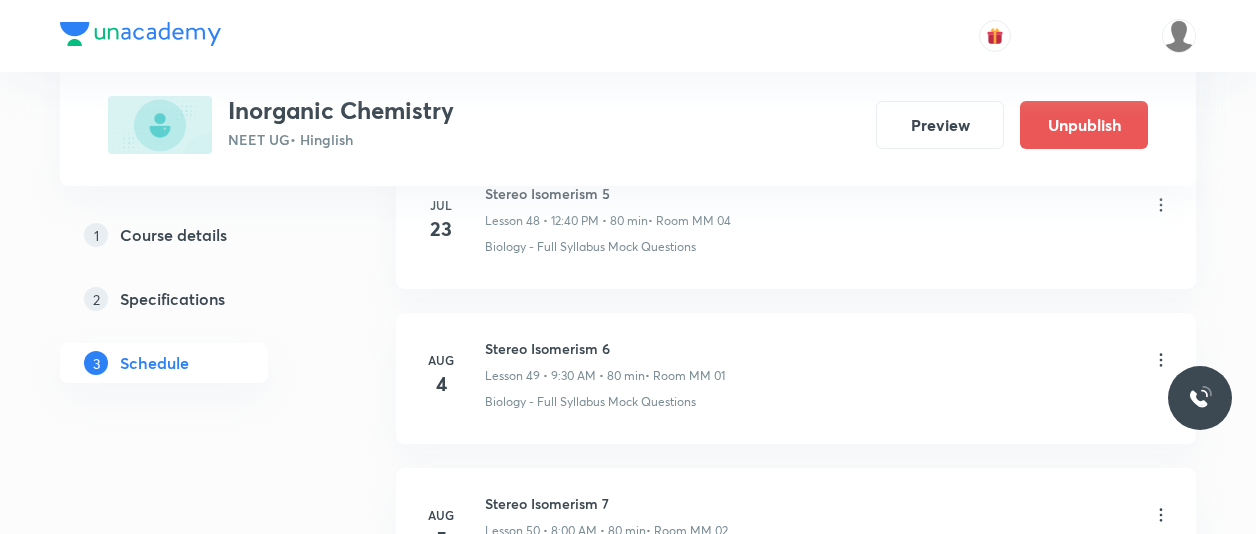 click 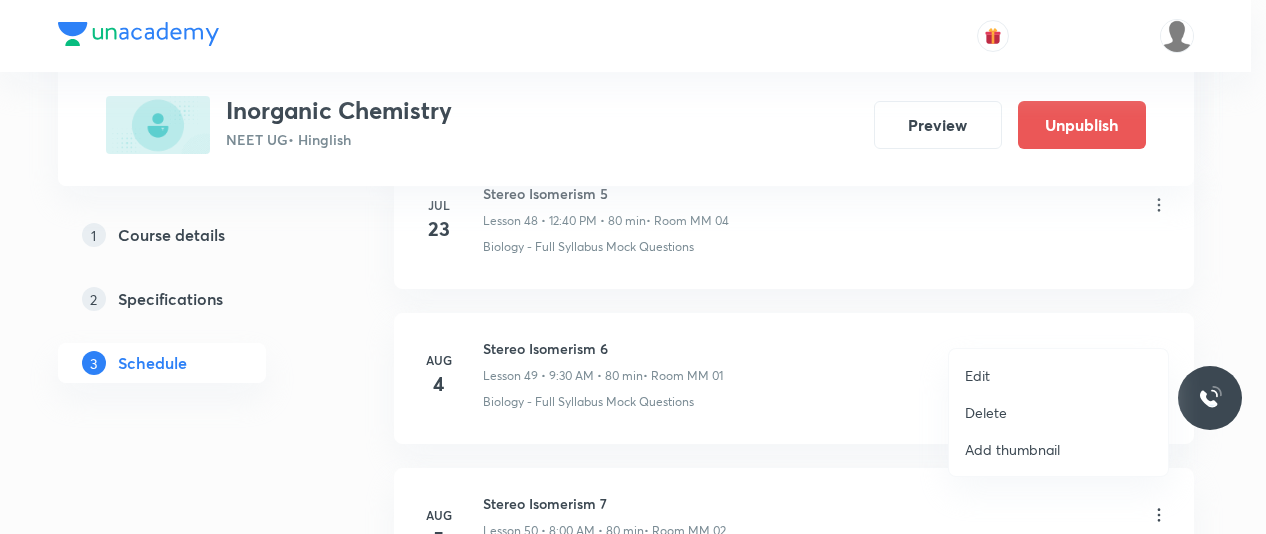 click on "Edit" at bounding box center (977, 375) 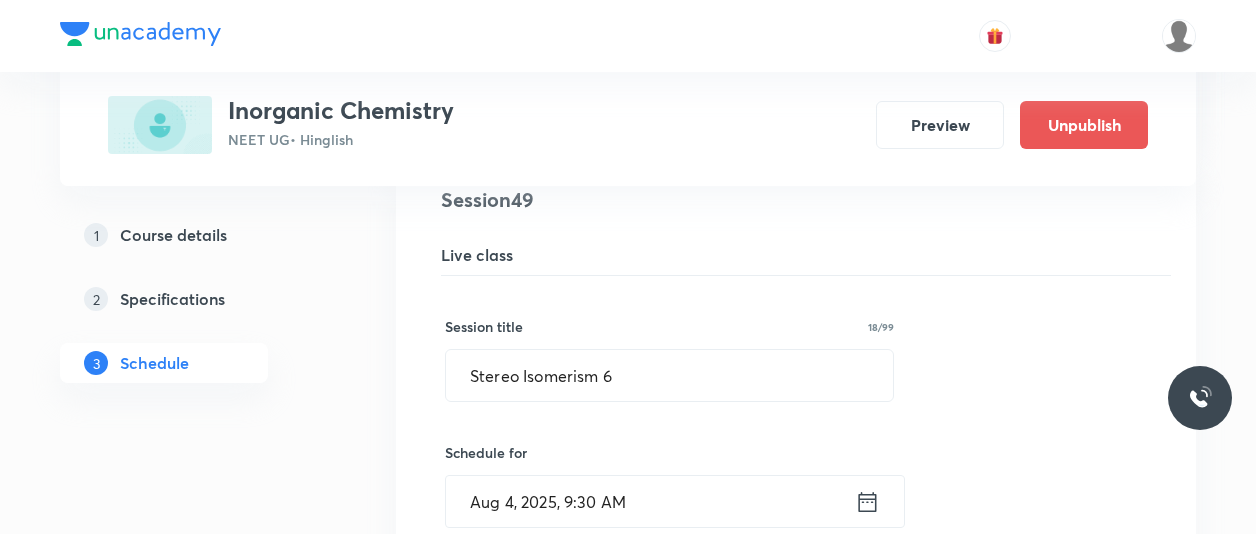 scroll, scrollTop: 7689, scrollLeft: 0, axis: vertical 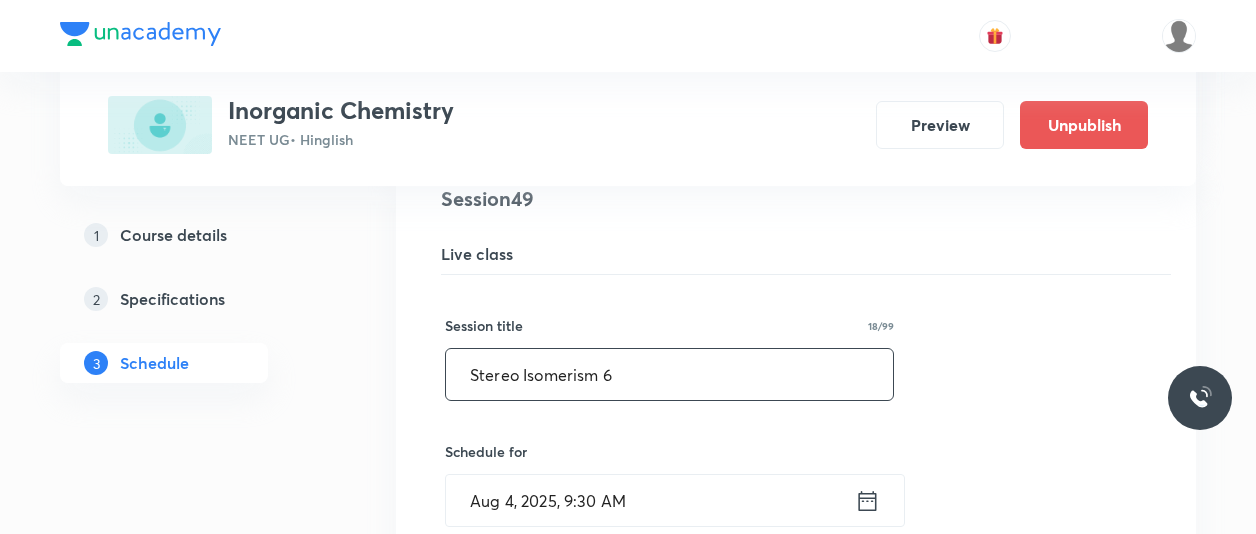 click on "Stereo Isomerism 6" at bounding box center [669, 374] 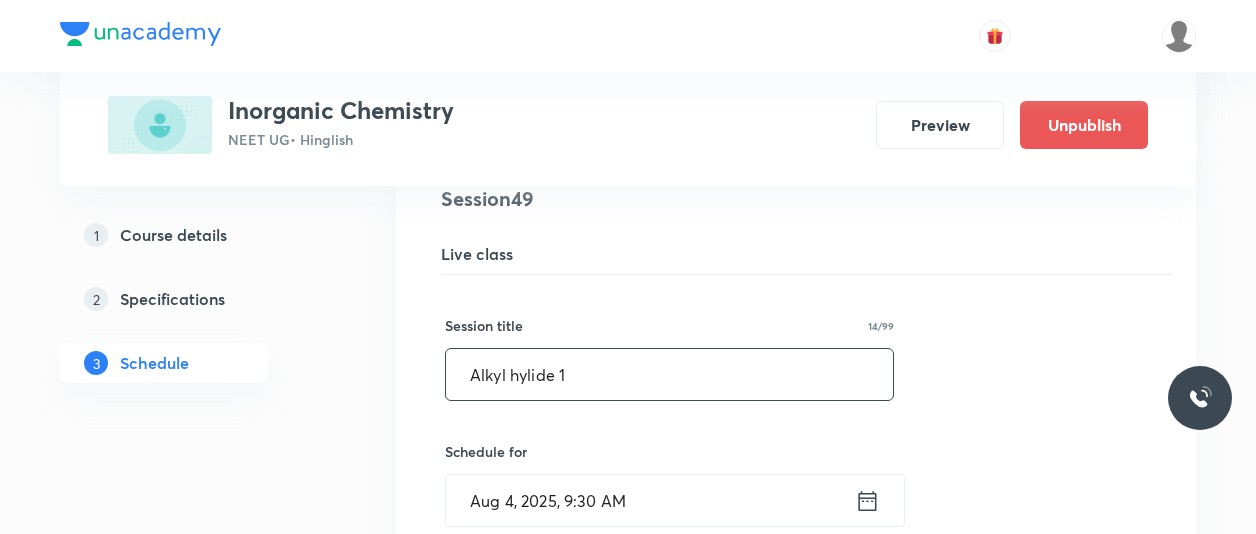 click on "Alkyl hylide 1" at bounding box center (669, 374) 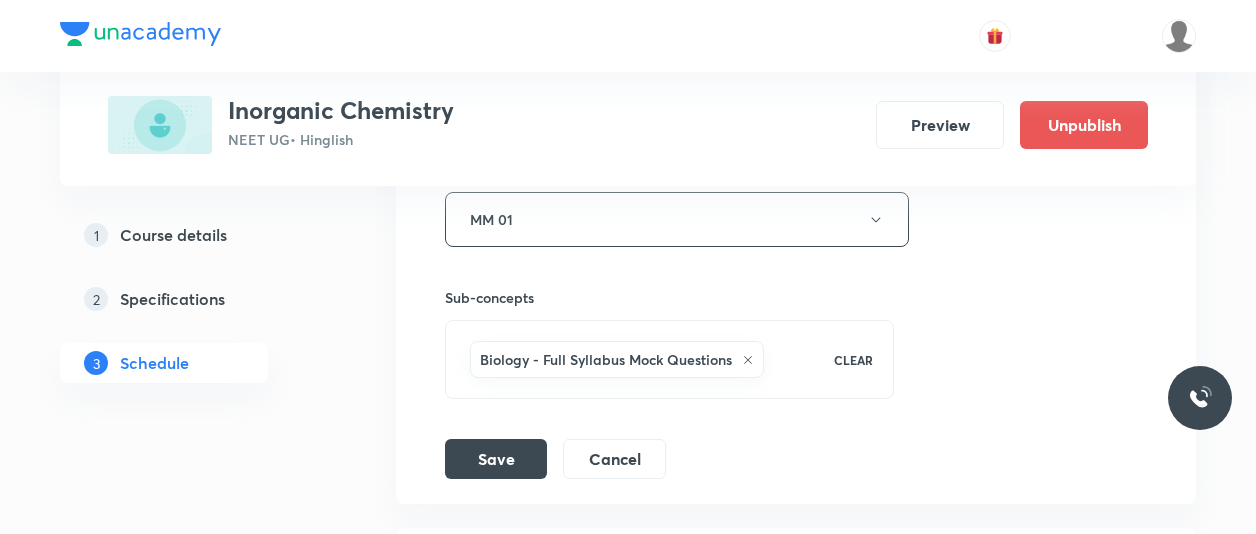 scroll, scrollTop: 8366, scrollLeft: 0, axis: vertical 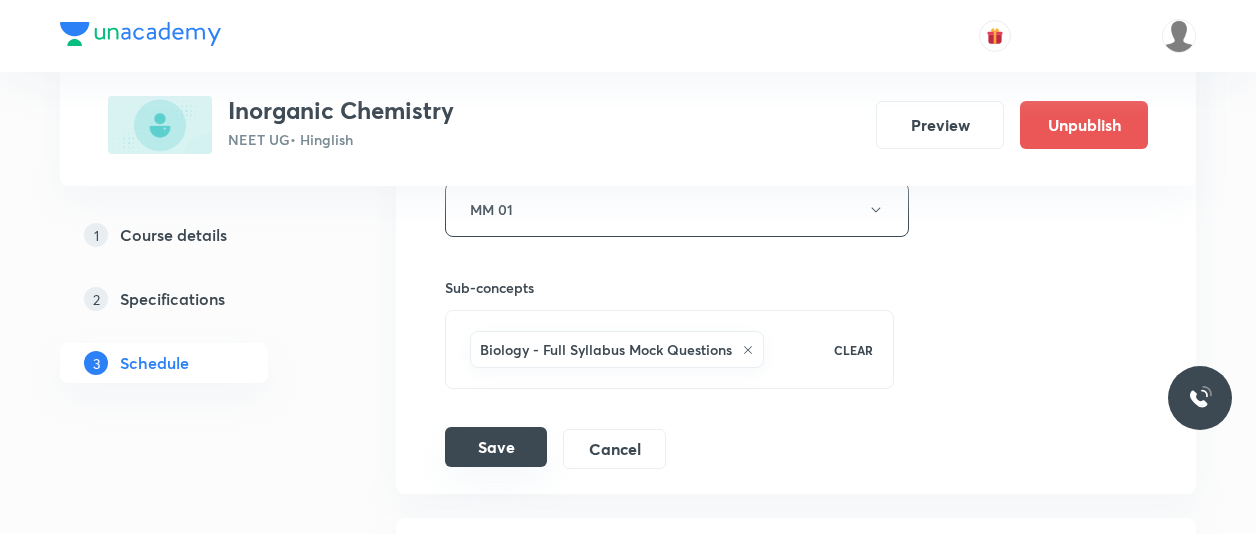 type on "Alkyl halide 1" 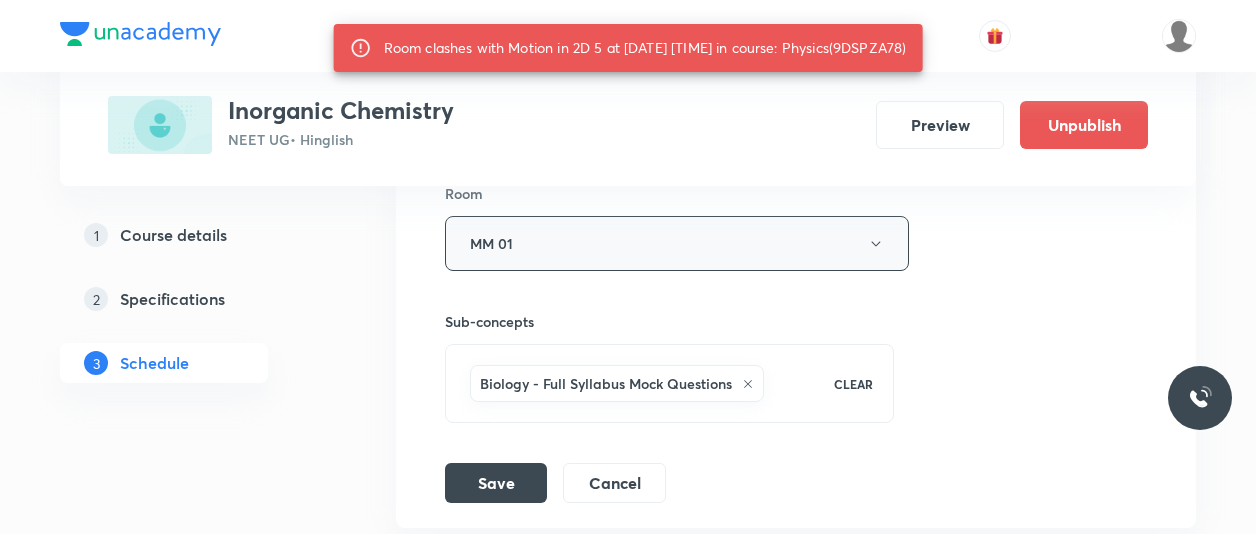click on "MM 01" at bounding box center [677, 243] 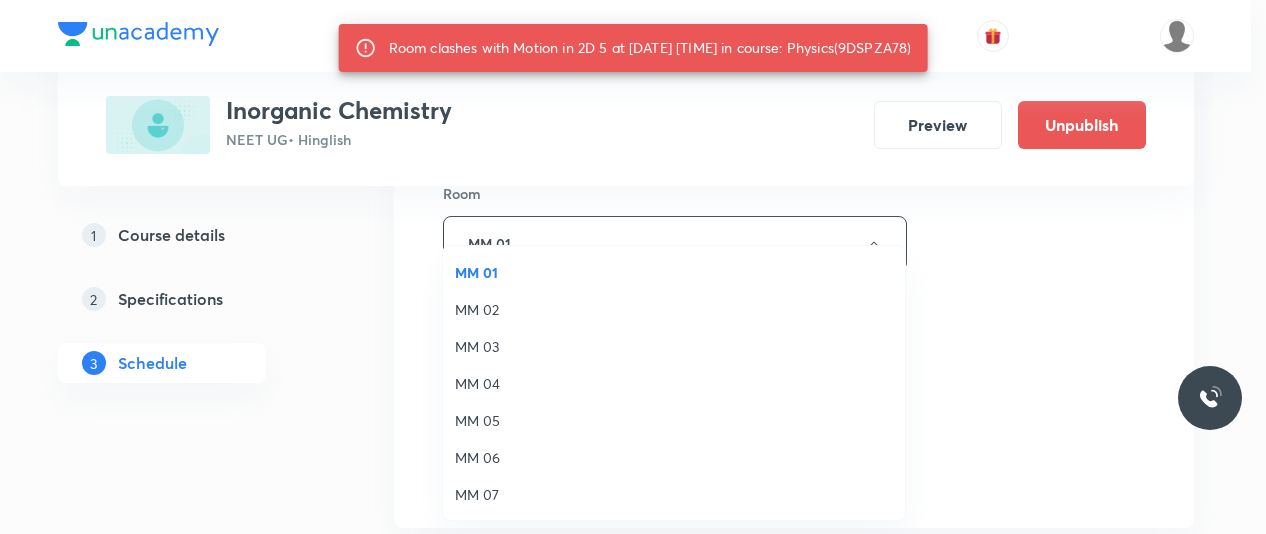click on "MM 03" at bounding box center [674, 346] 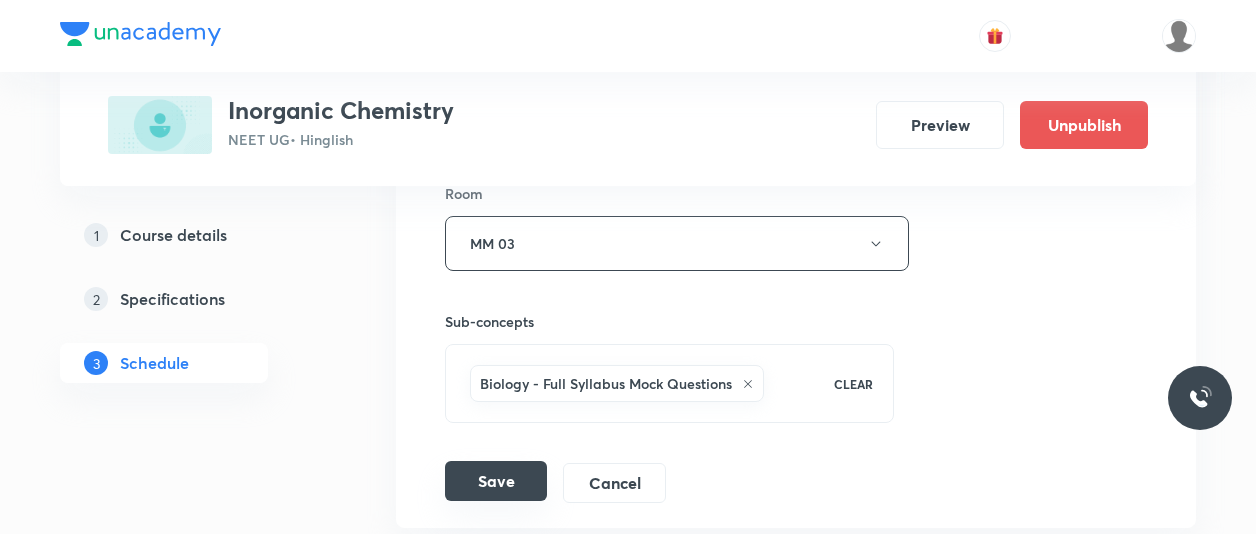 click on "Save" at bounding box center (496, 481) 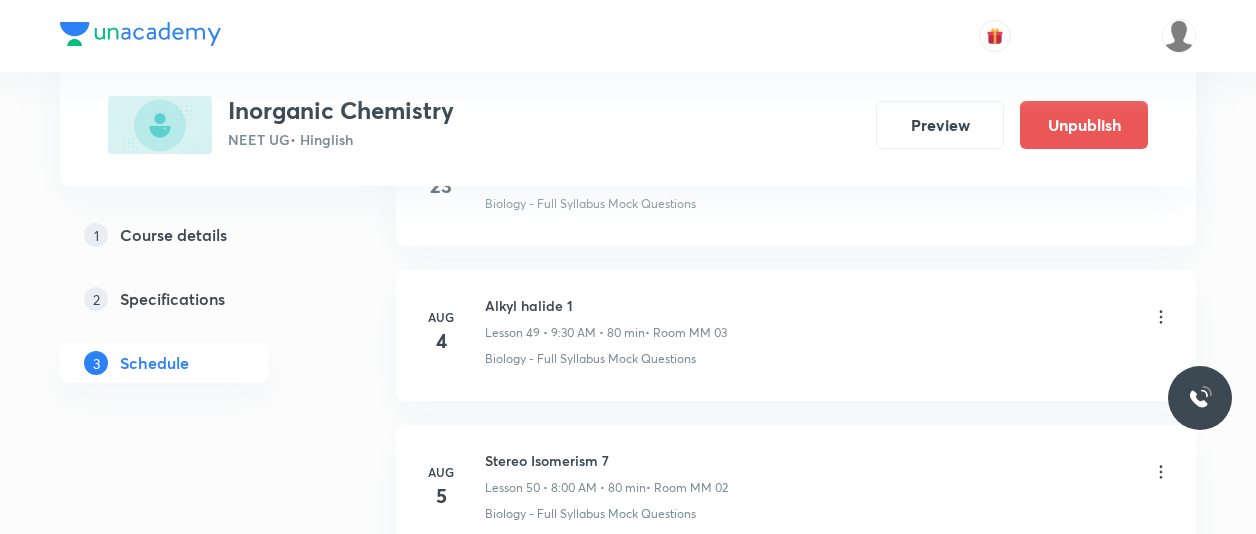 scroll, scrollTop: 7683, scrollLeft: 0, axis: vertical 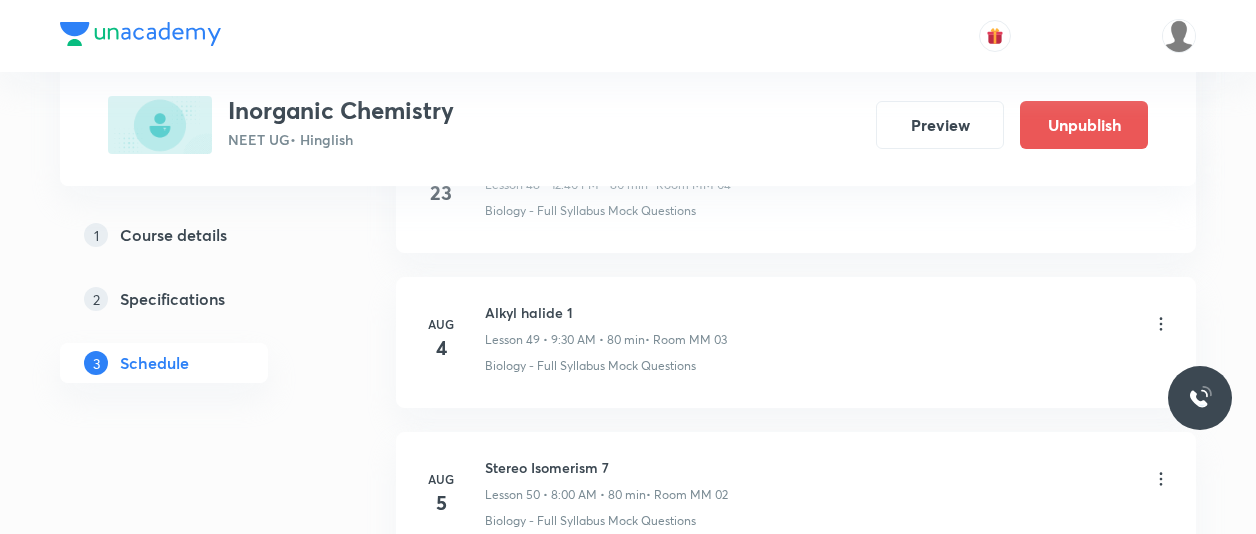 click on "Alkyl halide 1" at bounding box center [606, 312] 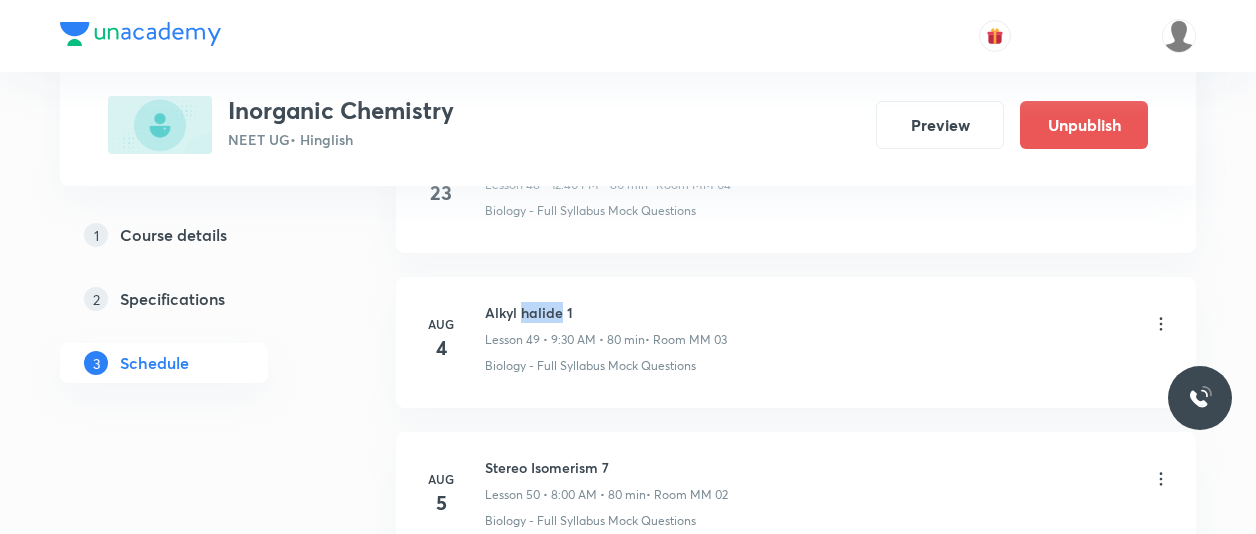 click on "Alkyl halide 1" at bounding box center [606, 312] 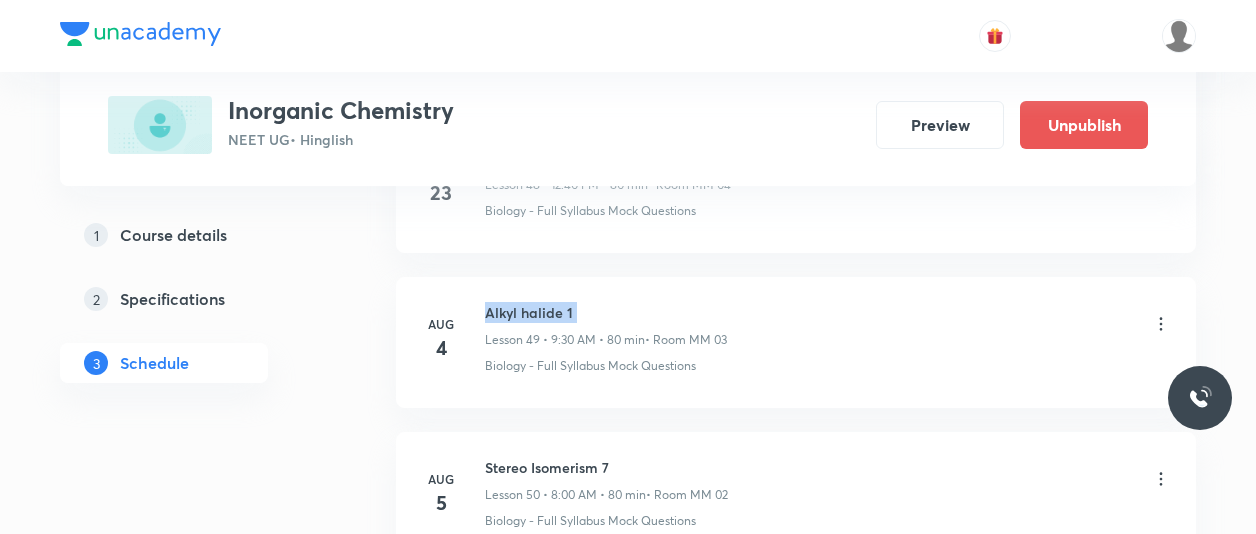 click on "Alkyl halide 1" at bounding box center [606, 312] 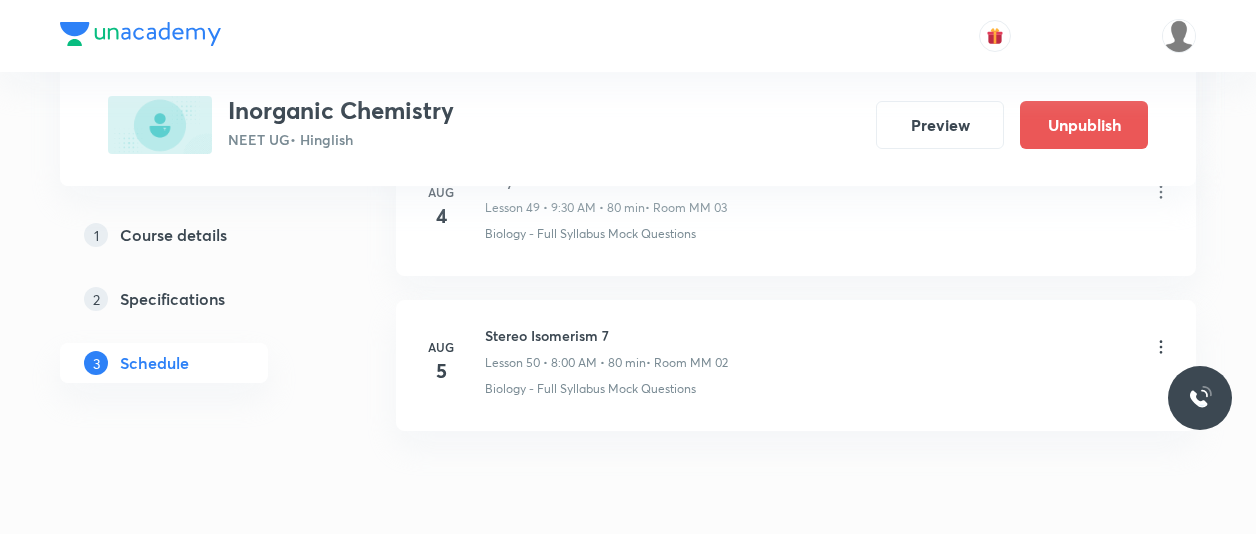 click 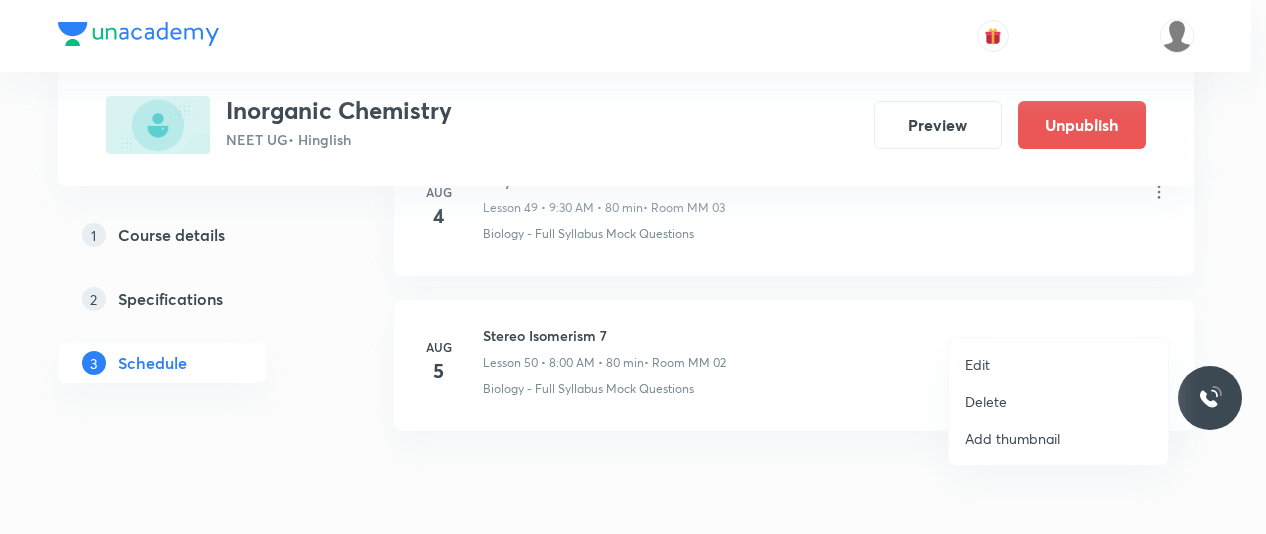 click on "Edit" at bounding box center (977, 364) 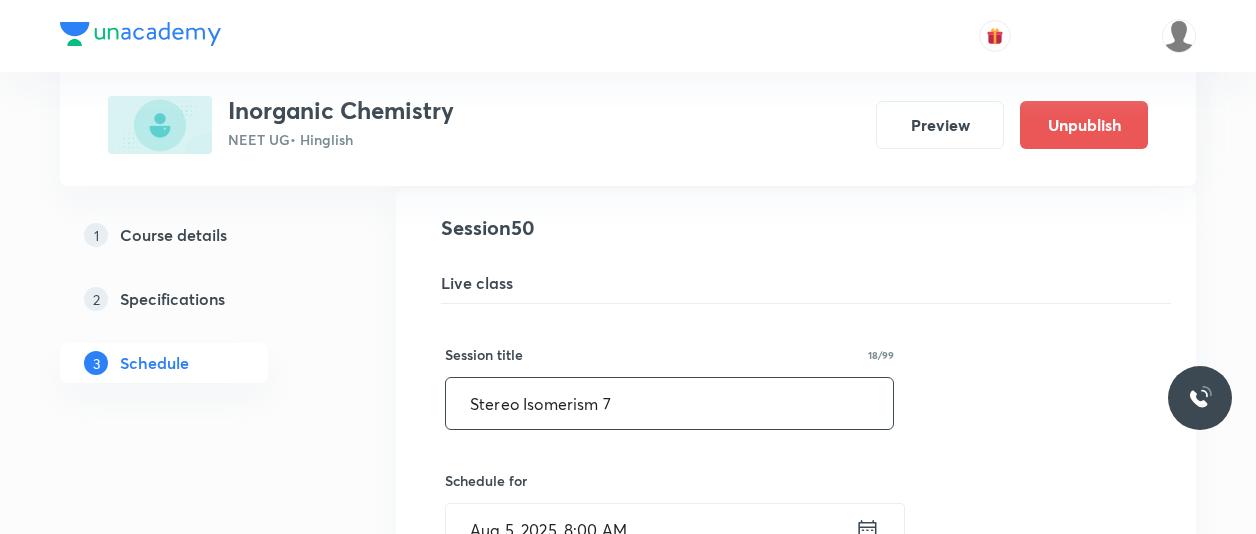 click on "Stereo Isomerism 7" at bounding box center (669, 403) 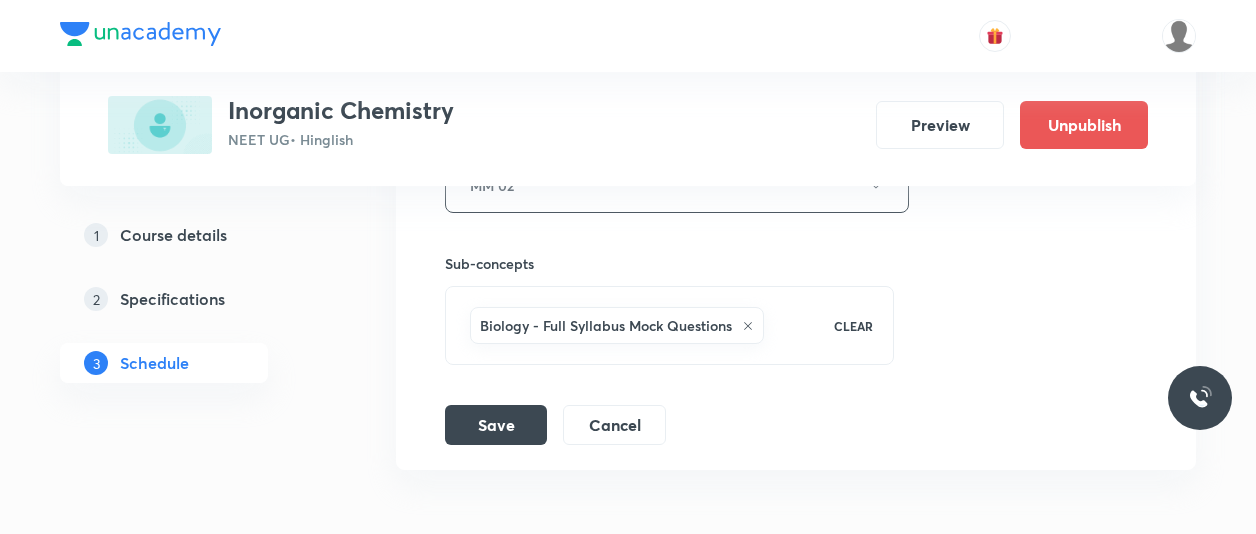 scroll, scrollTop: 8546, scrollLeft: 0, axis: vertical 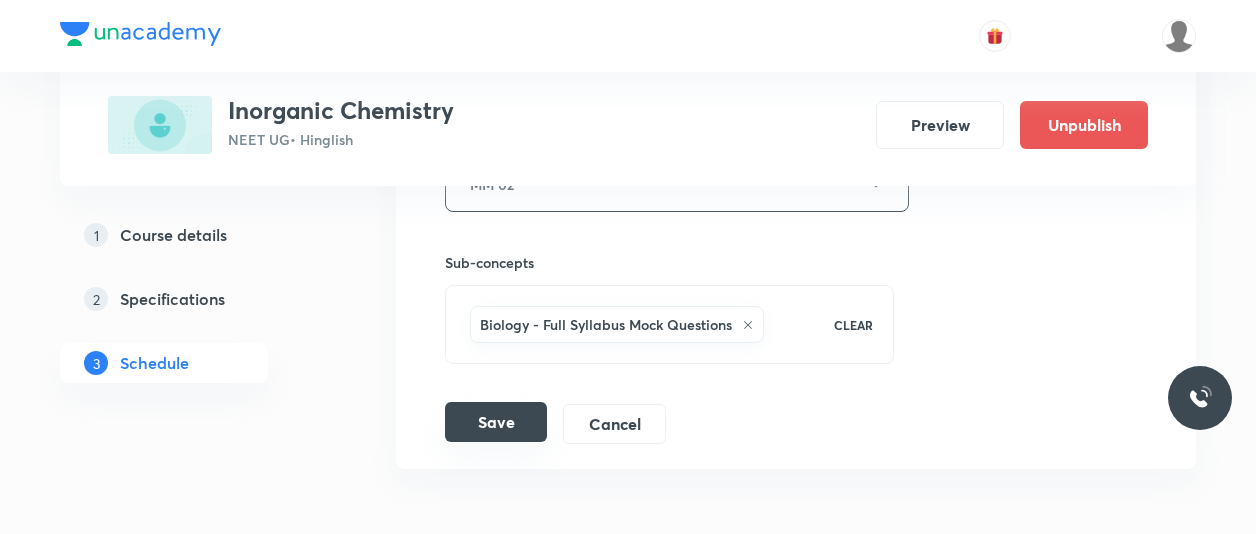 type on "Alkyl halide 2" 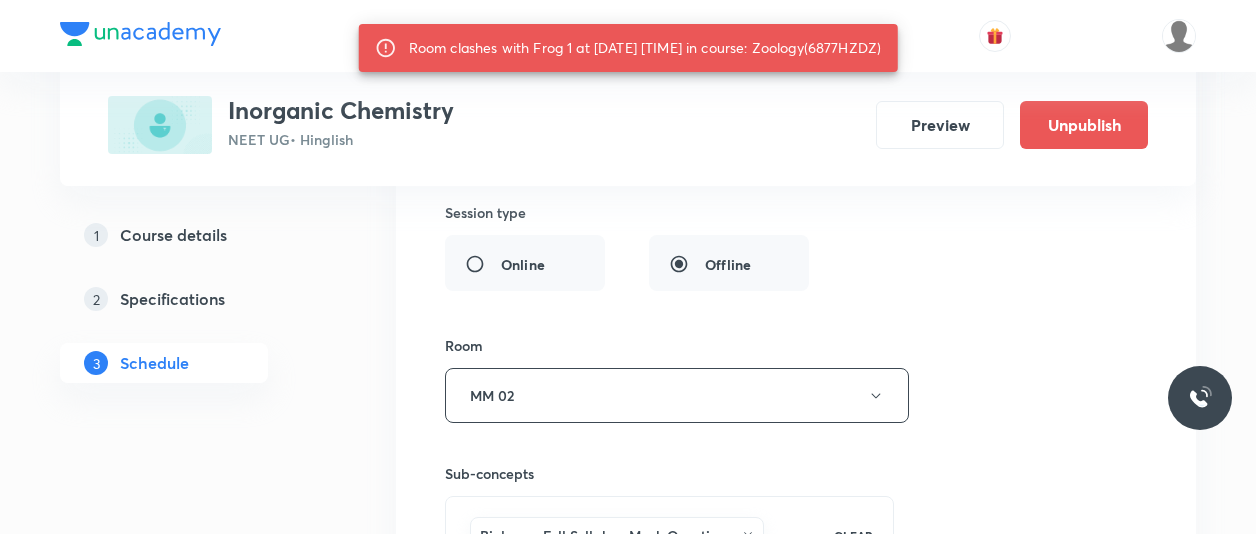scroll, scrollTop: 8368, scrollLeft: 0, axis: vertical 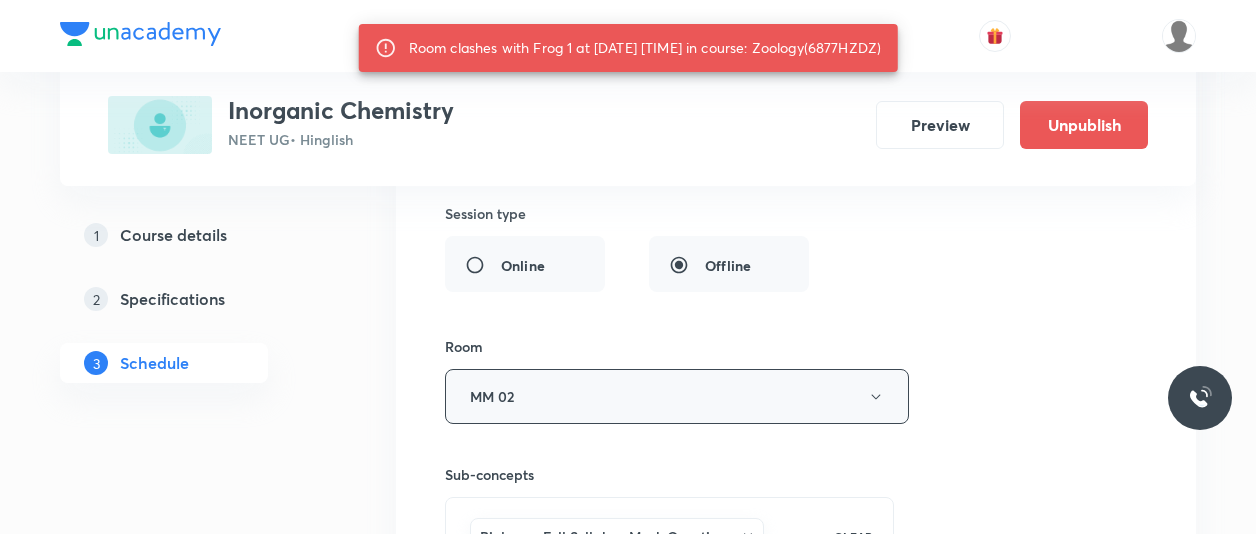 click on "MM 02" at bounding box center (677, 396) 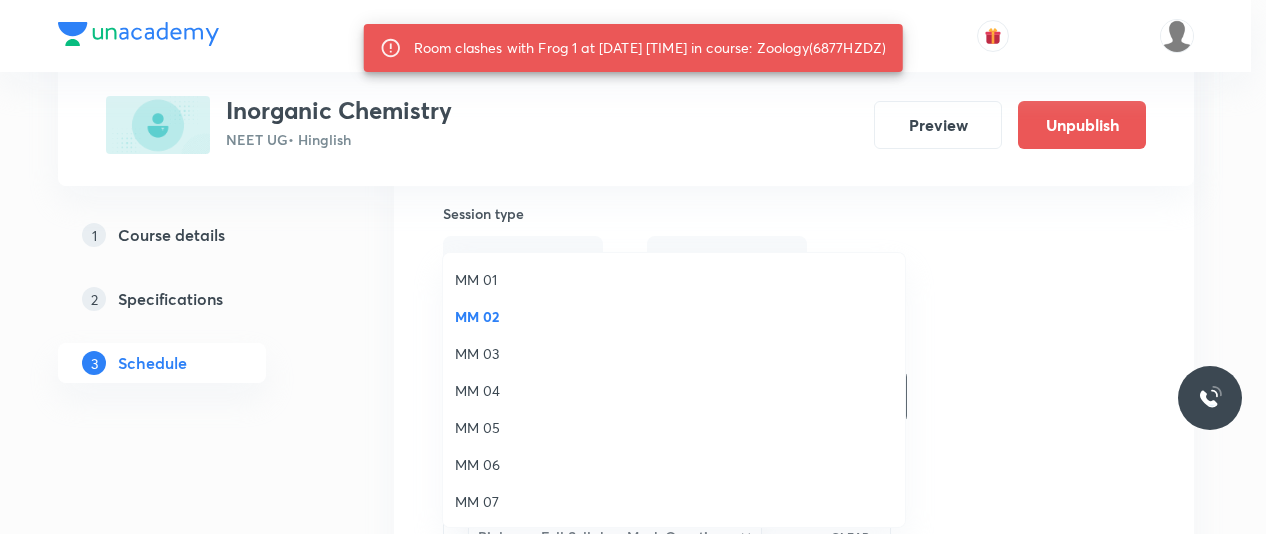 click on "MM 04" at bounding box center (674, 390) 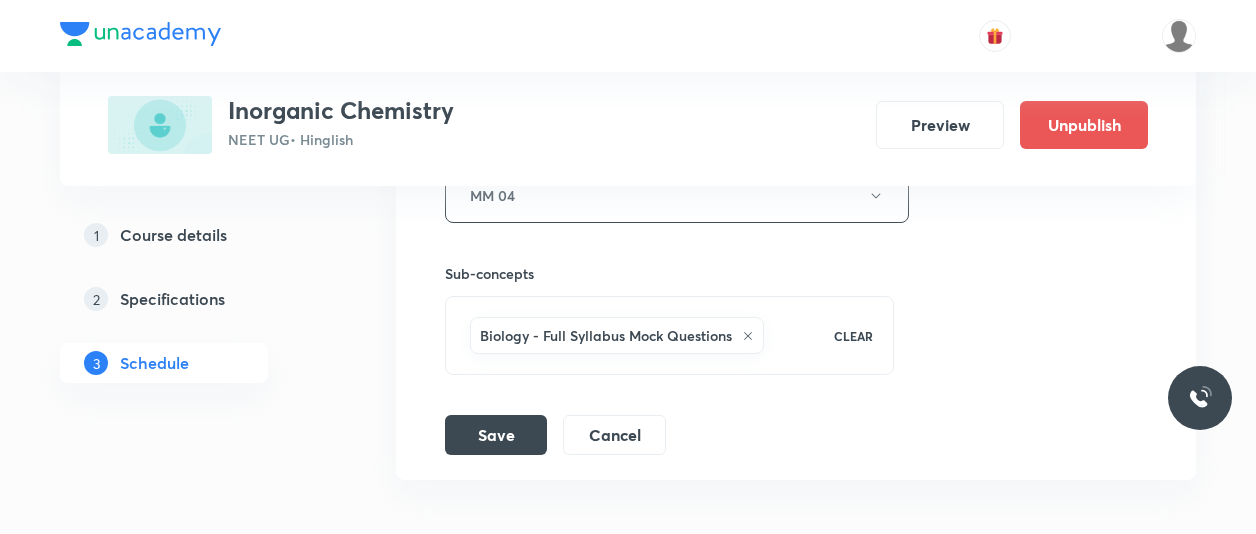scroll, scrollTop: 8572, scrollLeft: 0, axis: vertical 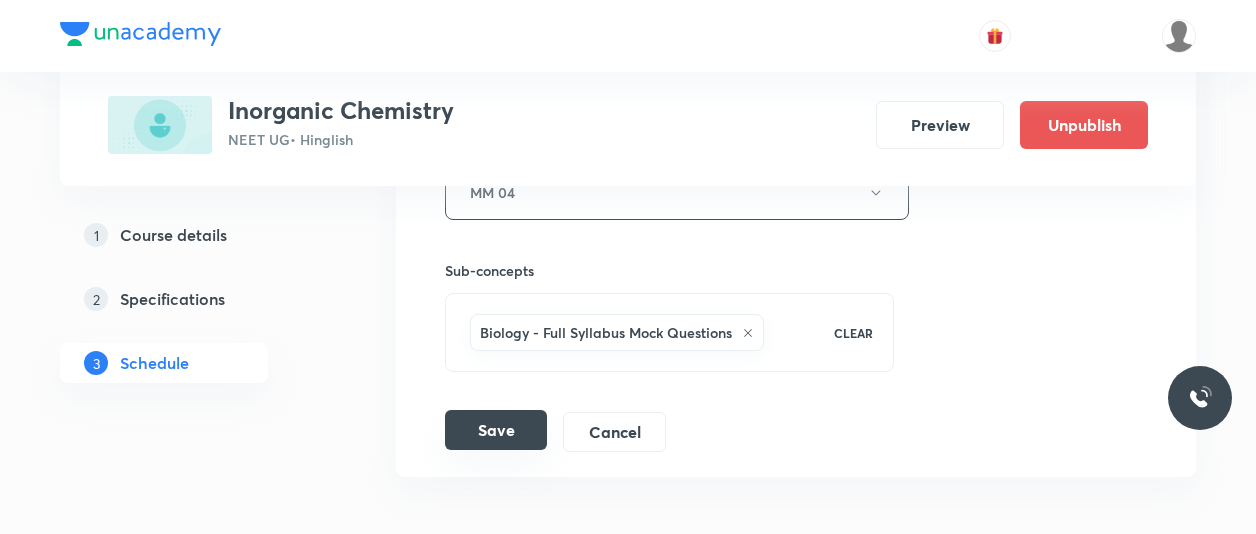 click on "Save" at bounding box center [496, 430] 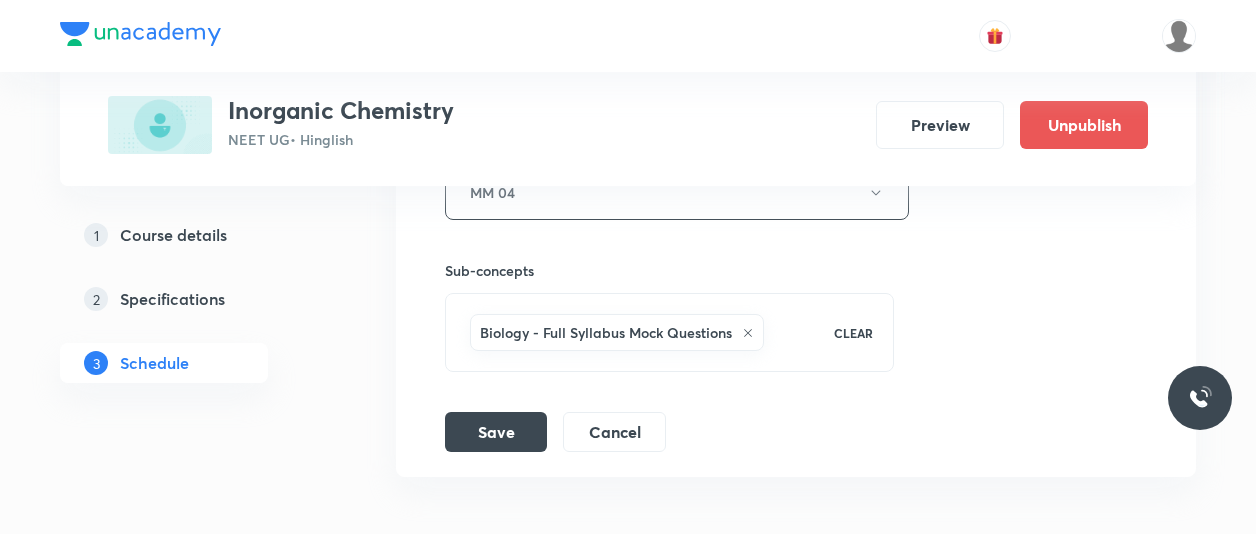 click on "Save" at bounding box center (496, 432) 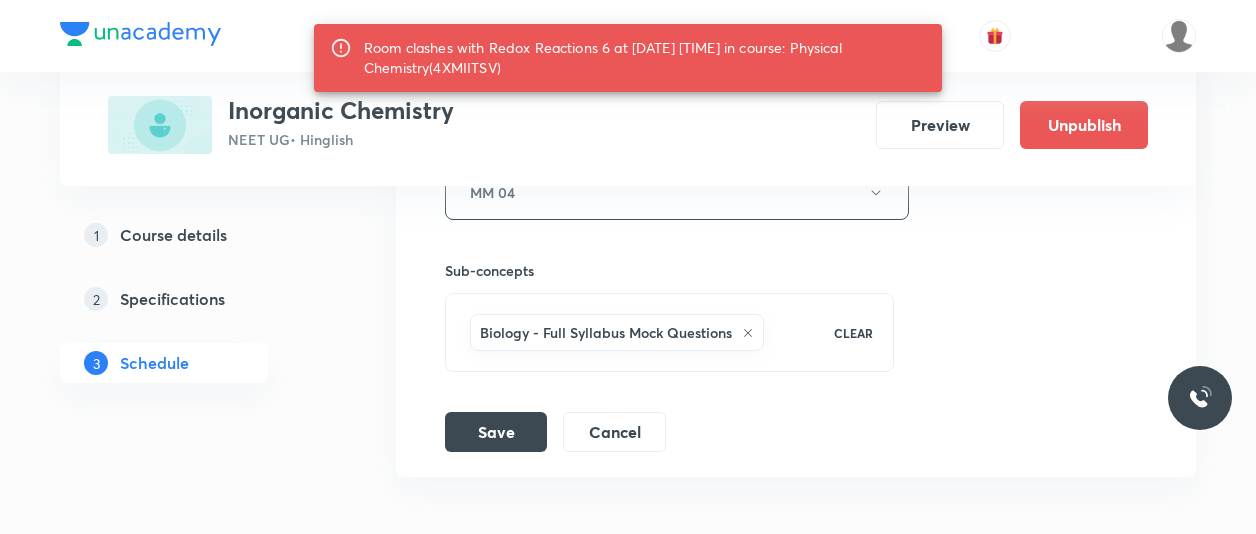 scroll, scrollTop: 8376, scrollLeft: 0, axis: vertical 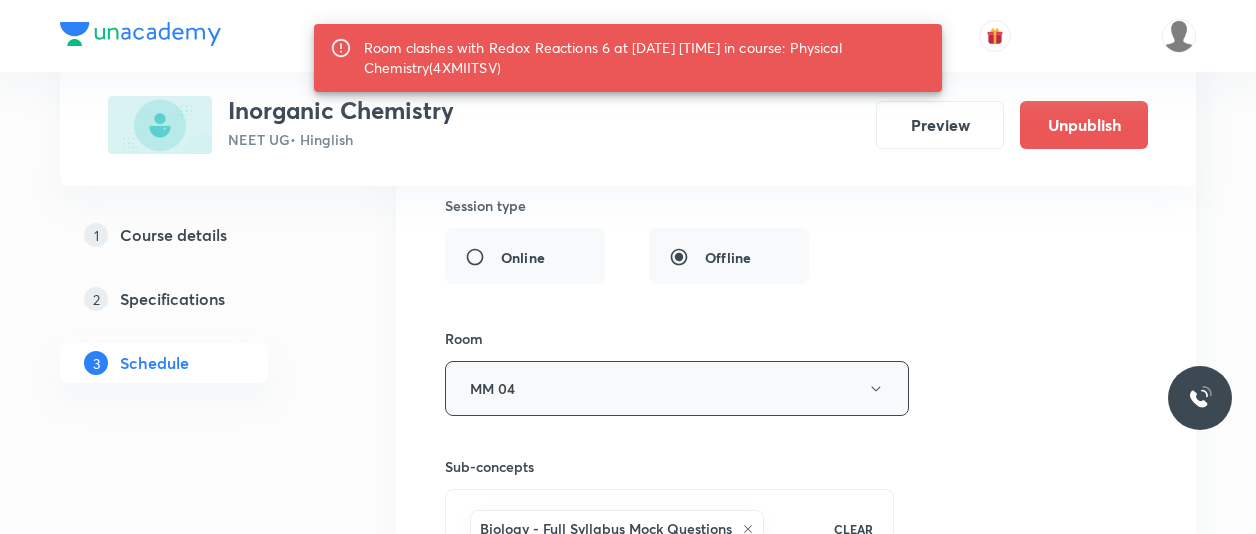 click on "MM 04" at bounding box center (677, 388) 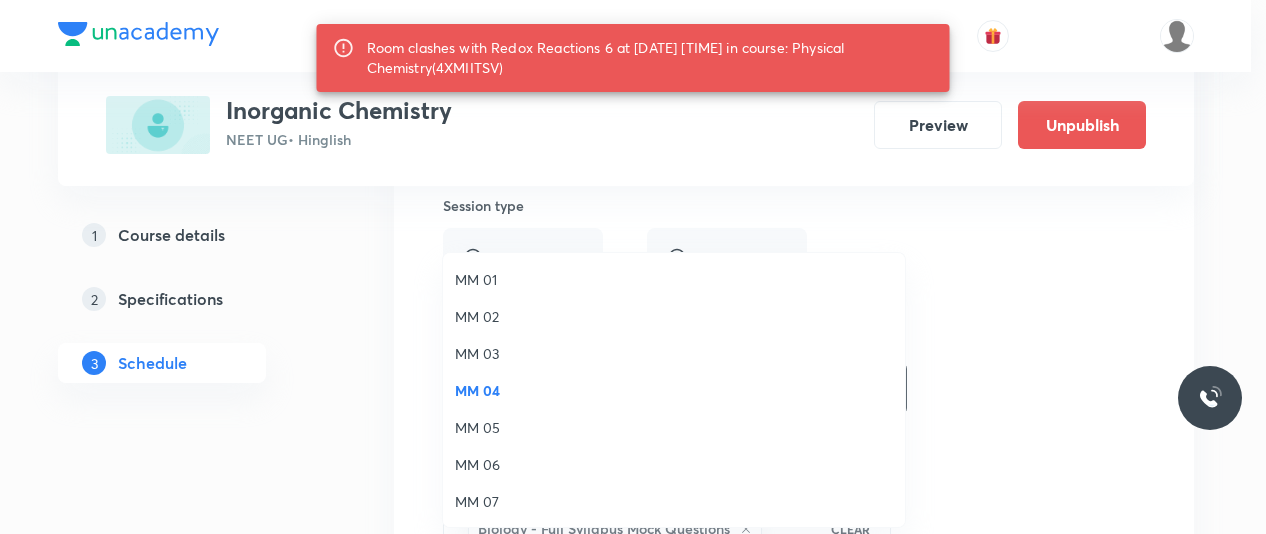 click on "MM 05" at bounding box center (674, 427) 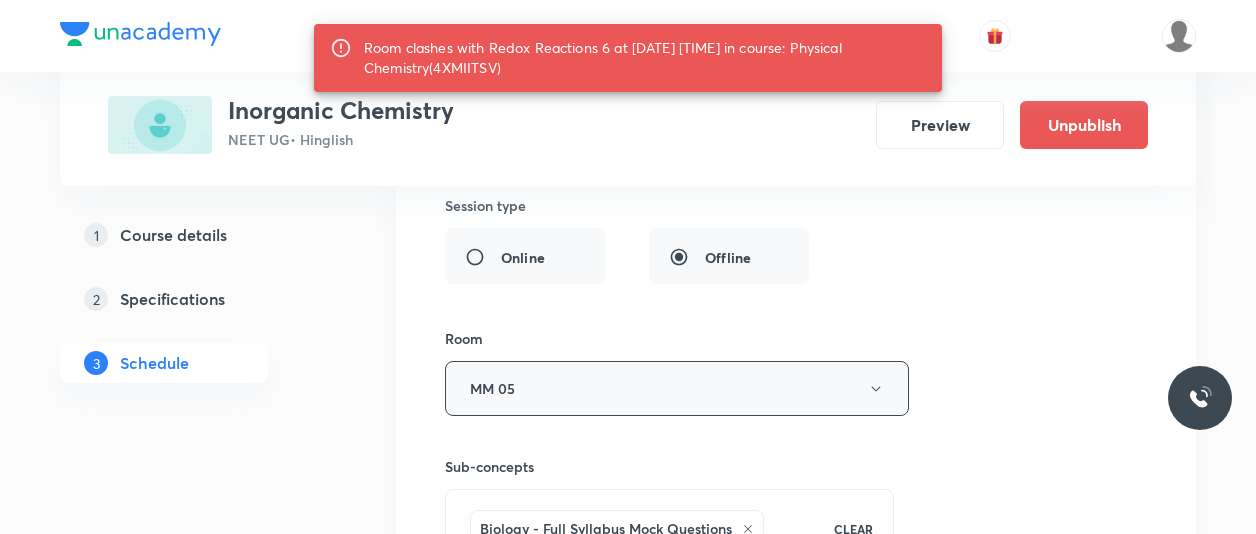 scroll, scrollTop: 8576, scrollLeft: 0, axis: vertical 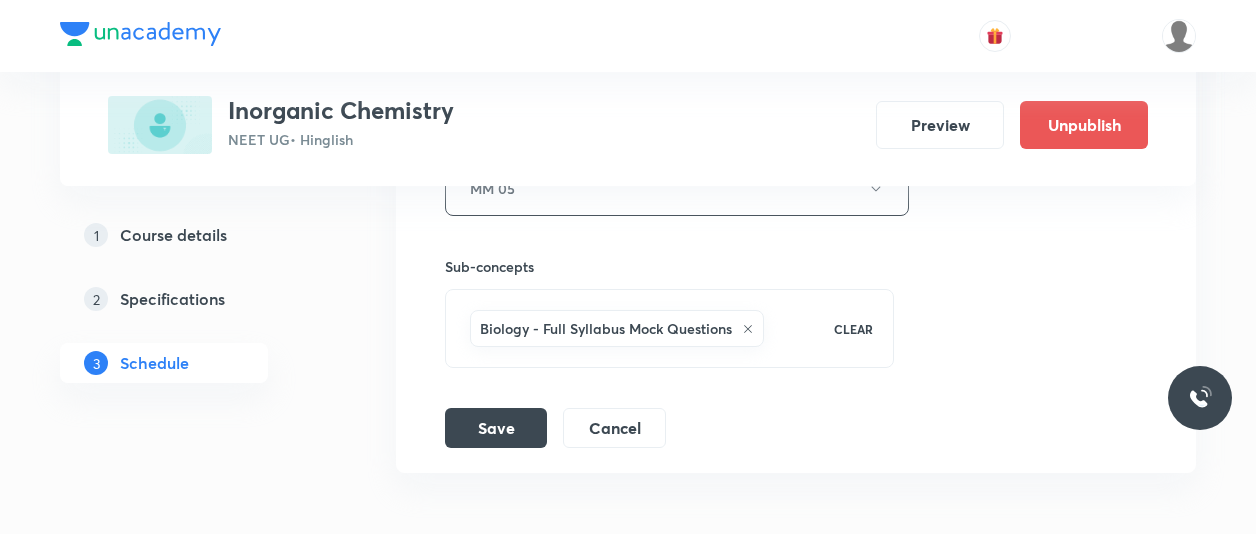 click on "Save" at bounding box center [496, 428] 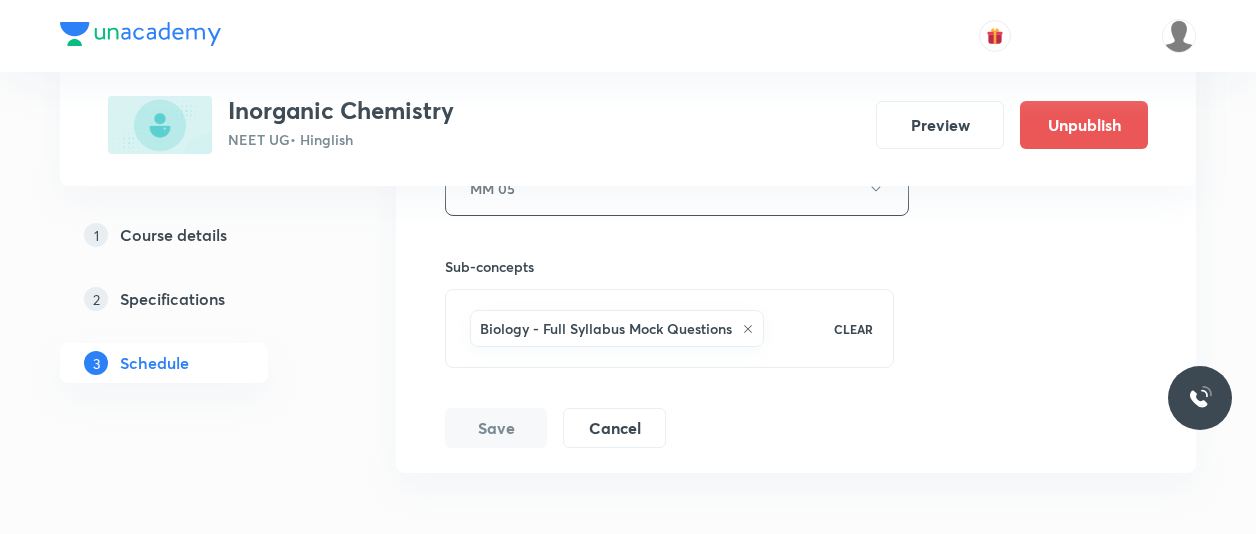 scroll, scrollTop: 7867, scrollLeft: 0, axis: vertical 